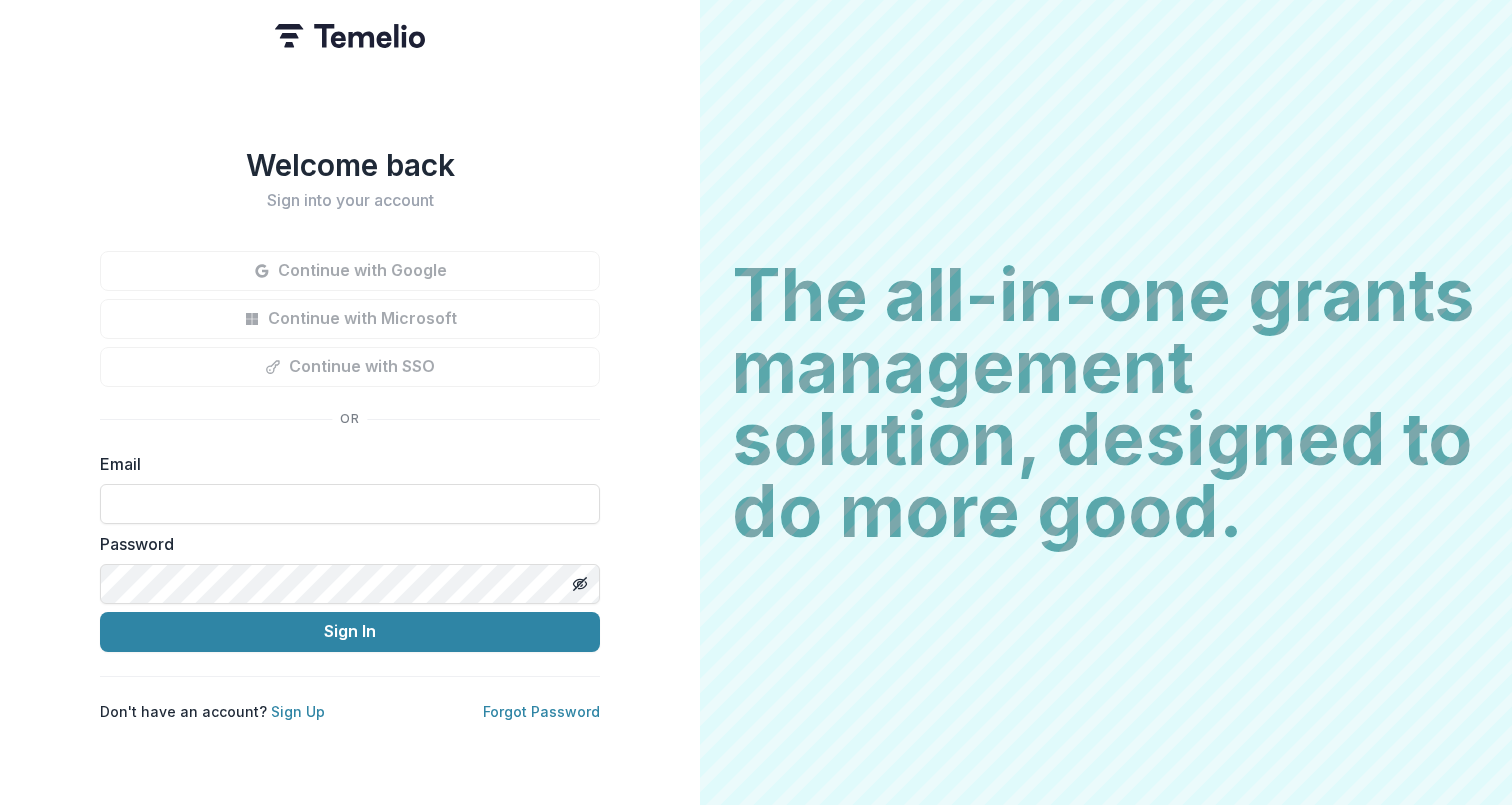 scroll, scrollTop: 0, scrollLeft: 0, axis: both 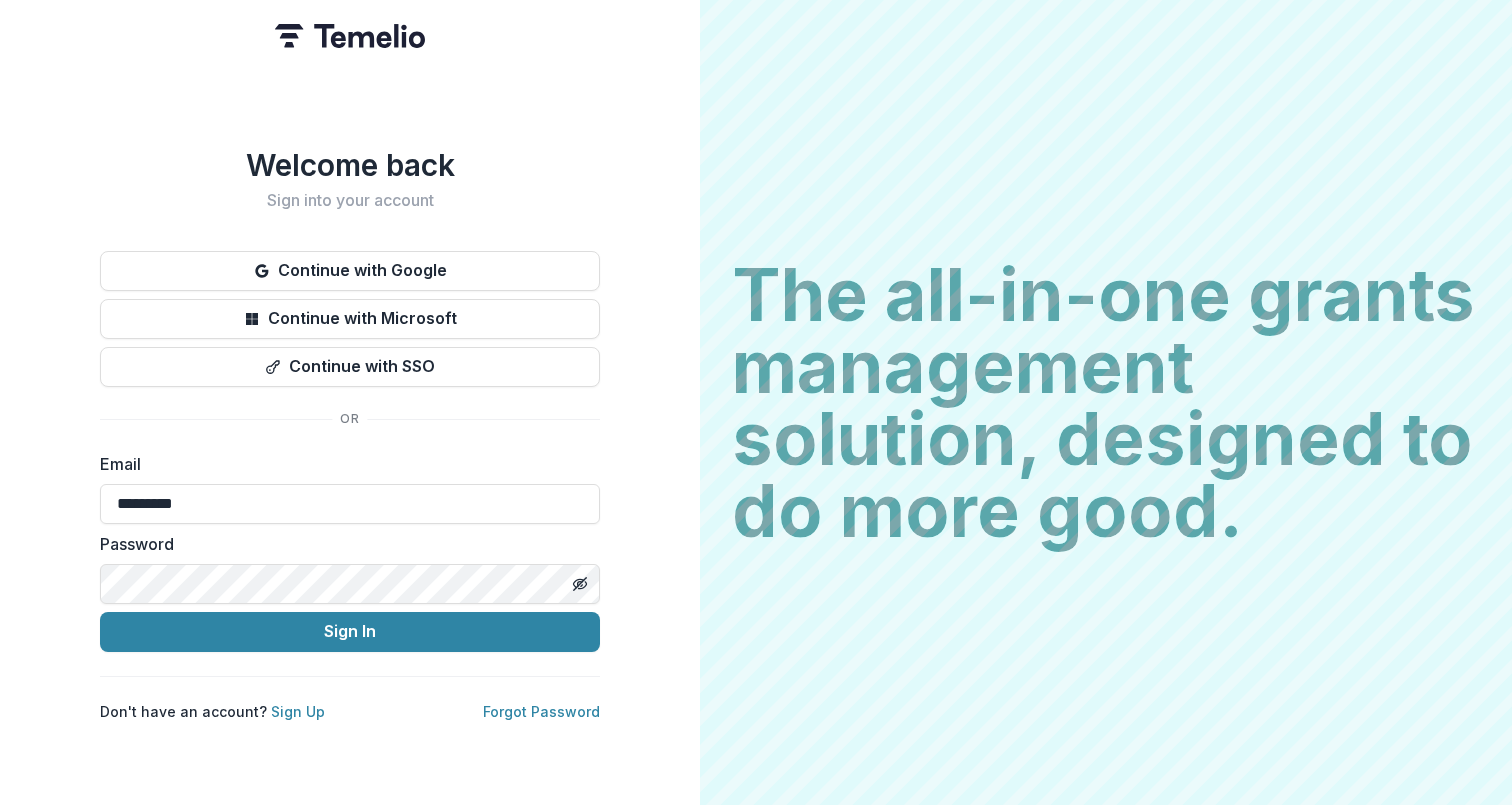type on "**********" 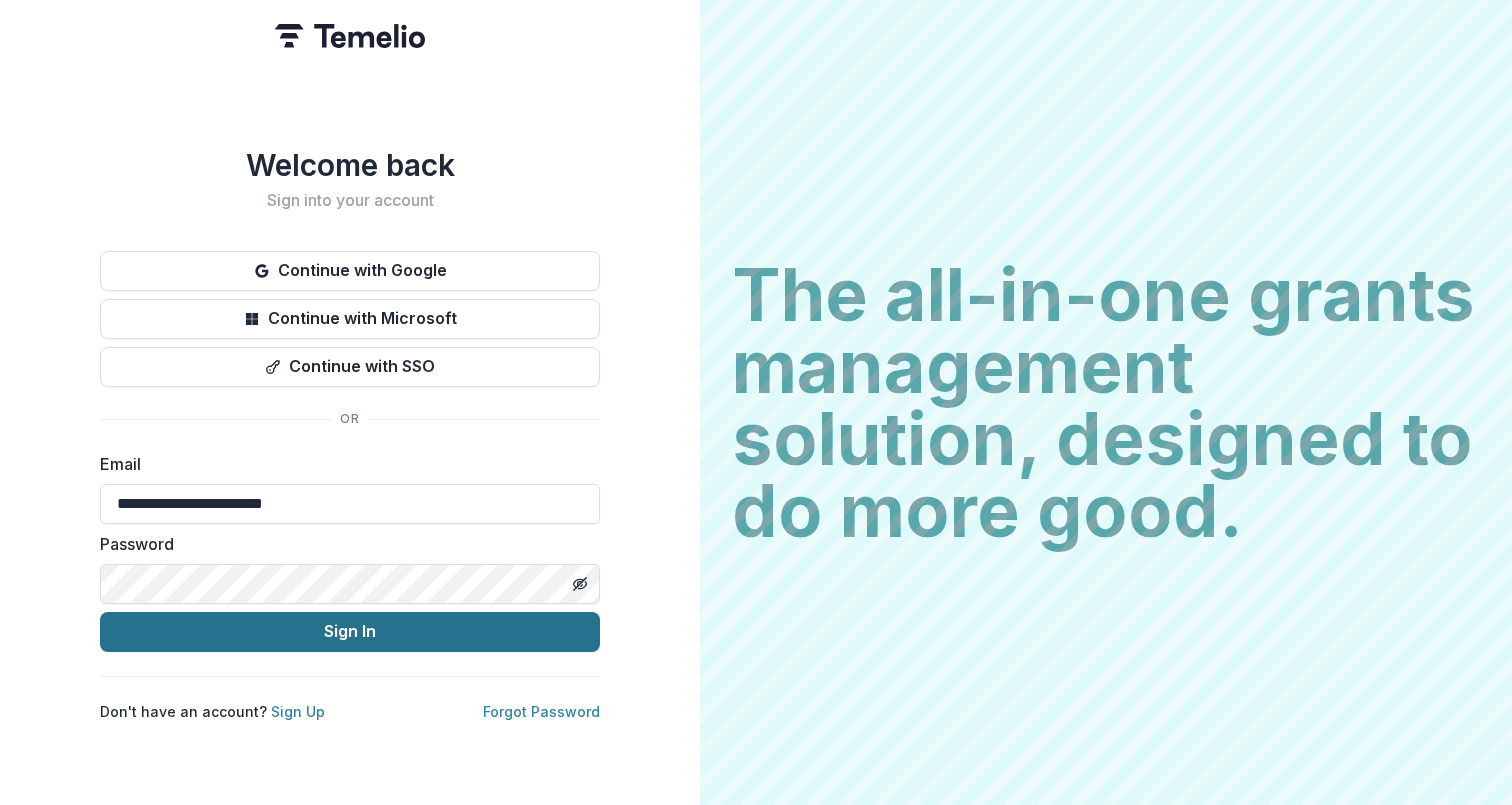 click on "Sign In" at bounding box center [350, 632] 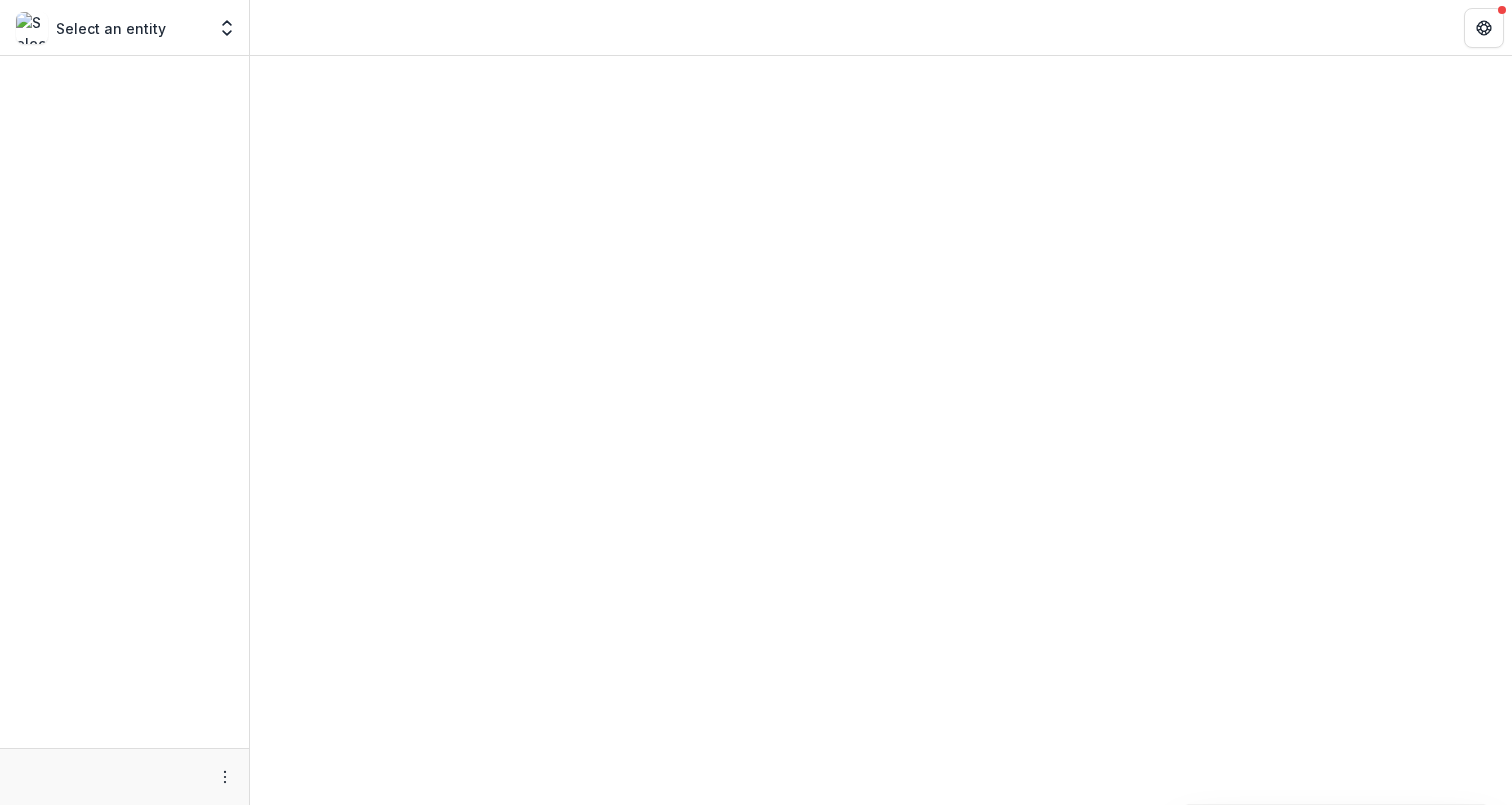 scroll, scrollTop: 0, scrollLeft: 0, axis: both 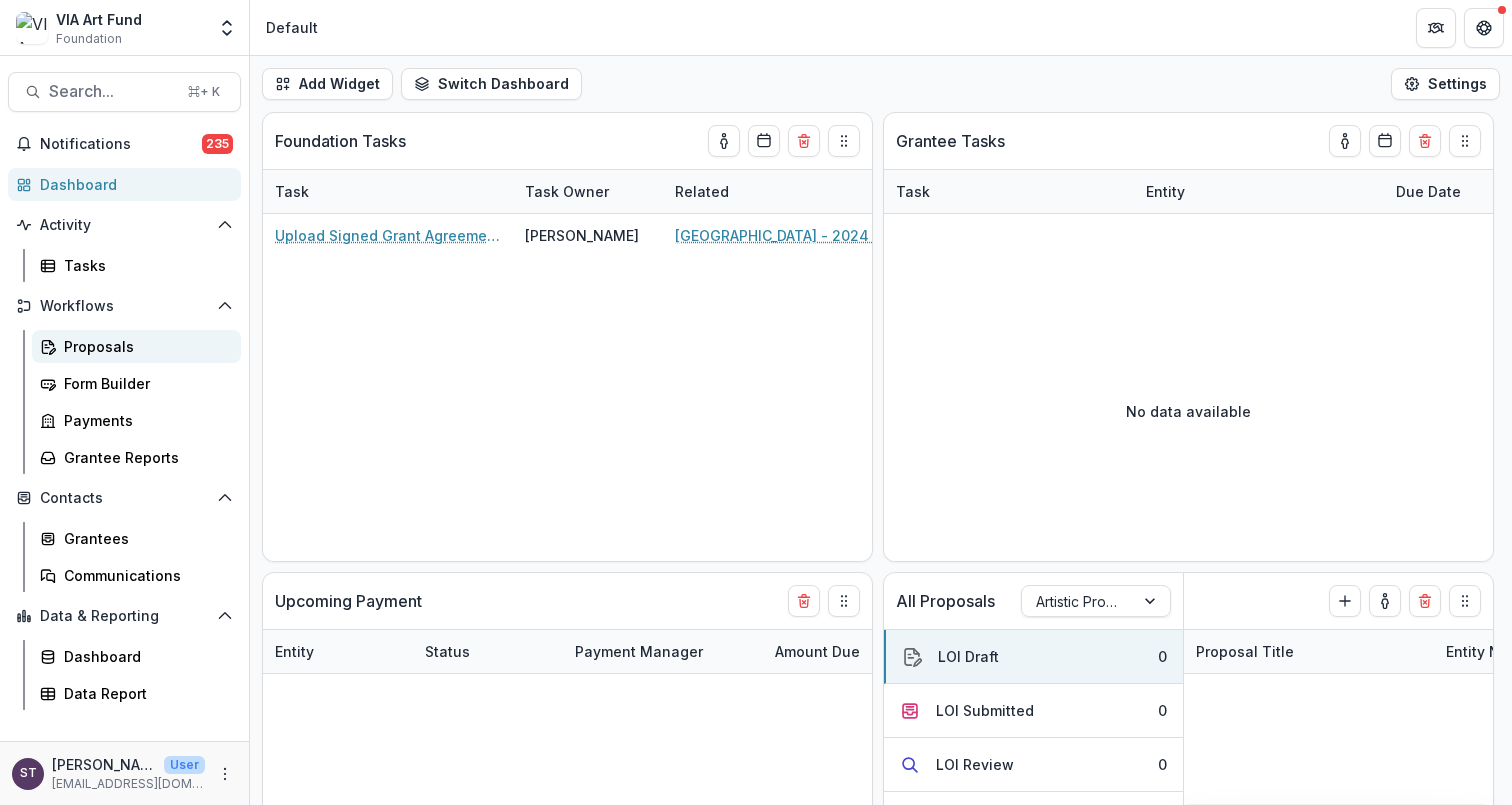 click on "Proposals" at bounding box center [144, 346] 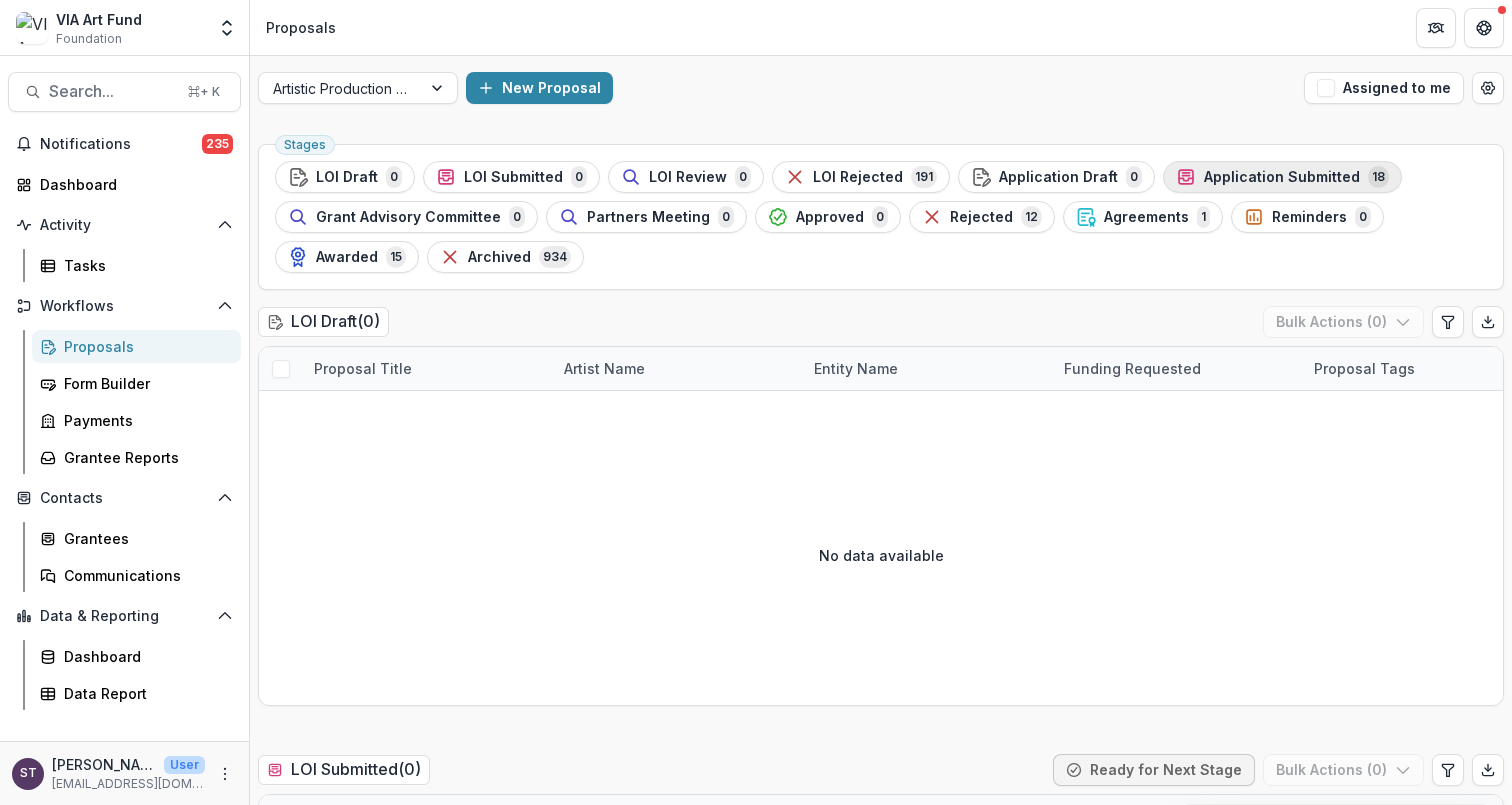 click on "Application Submitted" at bounding box center (1282, 177) 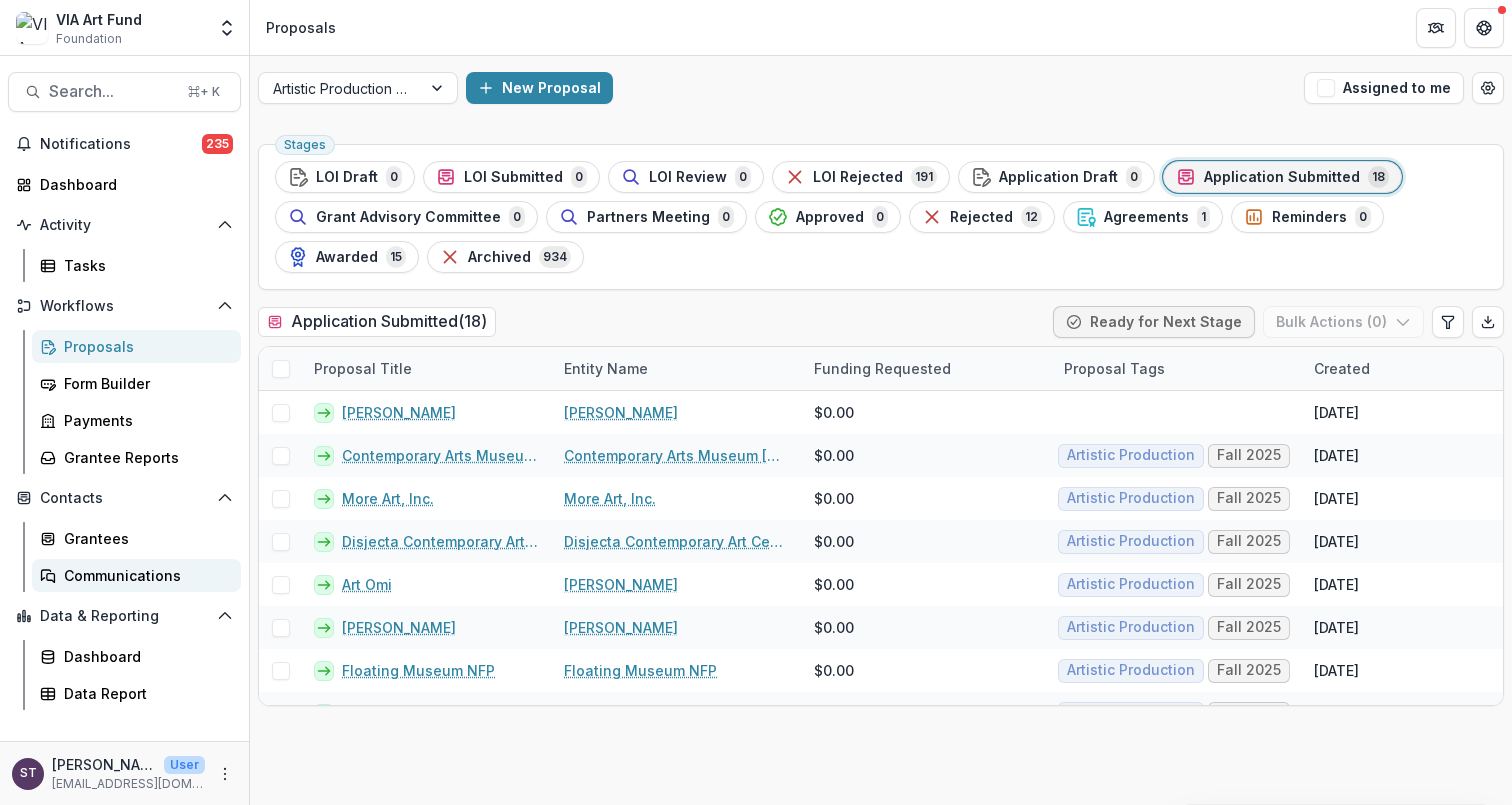 click on "Communications" at bounding box center [144, 575] 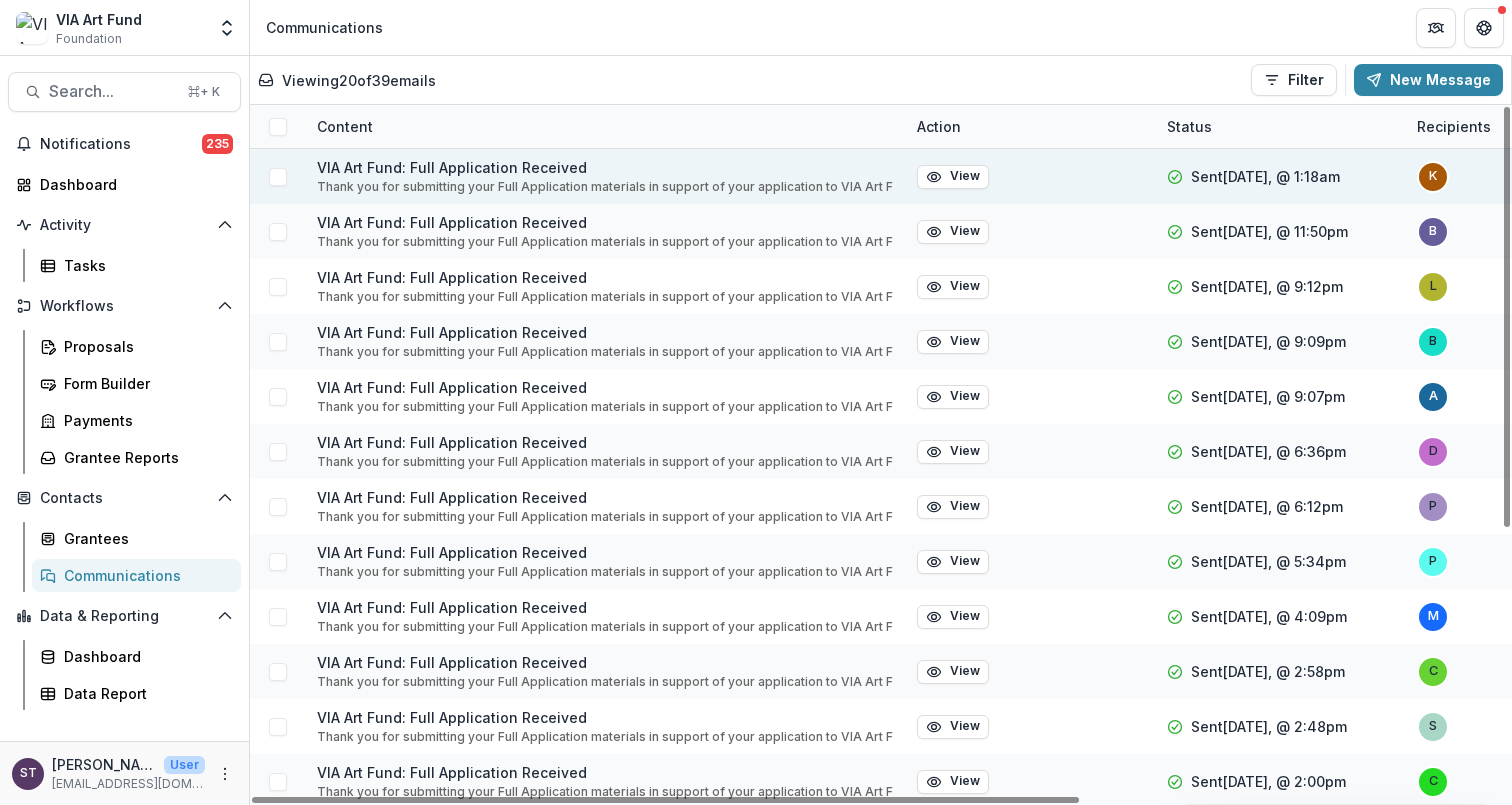 click on "Thank you for submitting your Full Application materials in support of your application to VIA Art Fund’s Fall 2025 Artistic Production grants. We will be reviewing materials over the coming weeks and will reach out to you directly with any questions about your project or requested clarifications to your materials. We will be in touch with a further update on your application’s status in mid-September. In the meantime, we ask that the artist and curator continue to hold [DATE] in their calendars for VIA’s Fall 2025 Partners Meeting, at which all finalists will present their projects to VIA’s Partnership. With my best, [PERSON_NAME]" at bounding box center [605, 187] 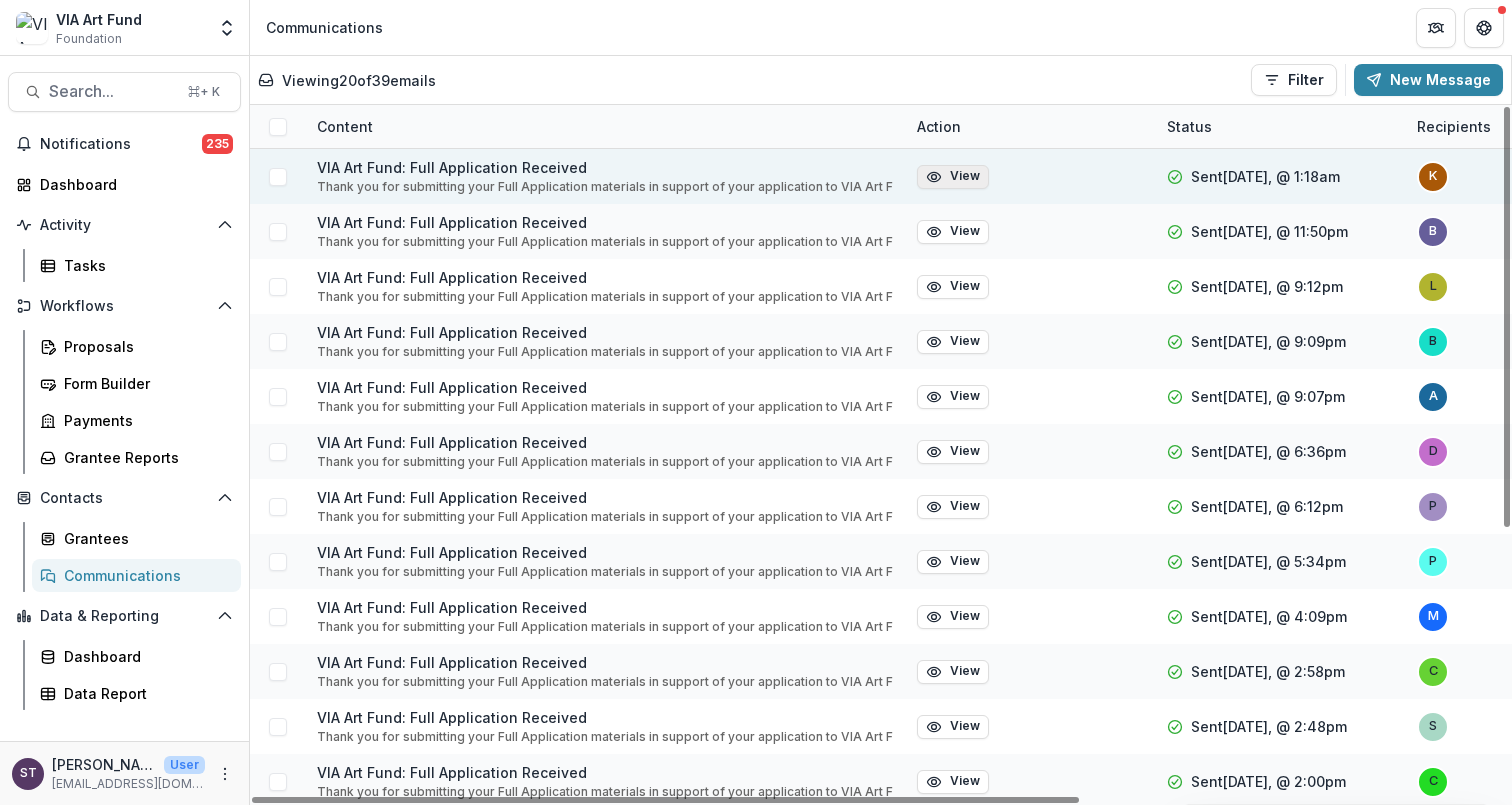 click 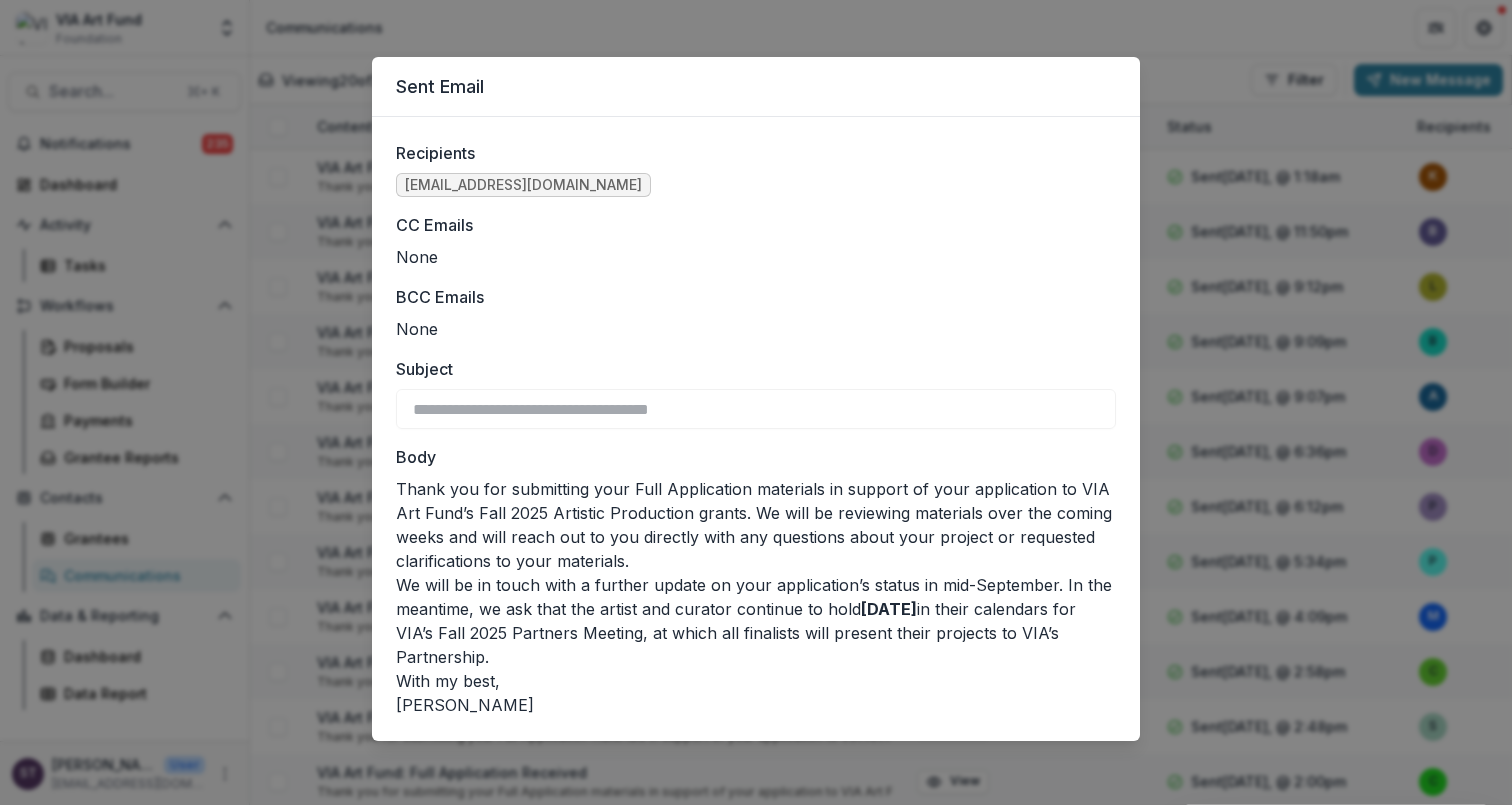 scroll, scrollTop: 0, scrollLeft: 0, axis: both 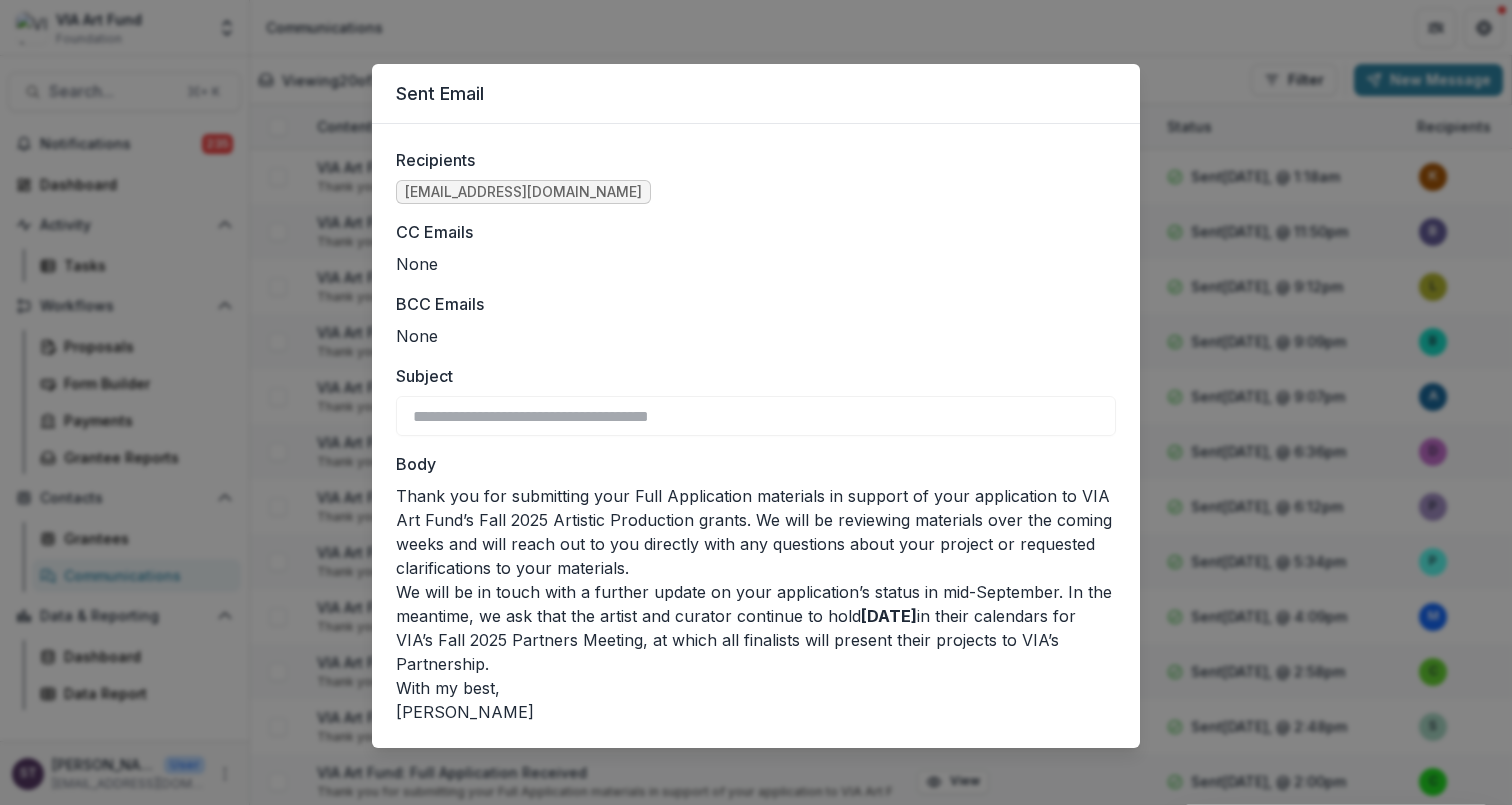 click on "**********" at bounding box center [756, 402] 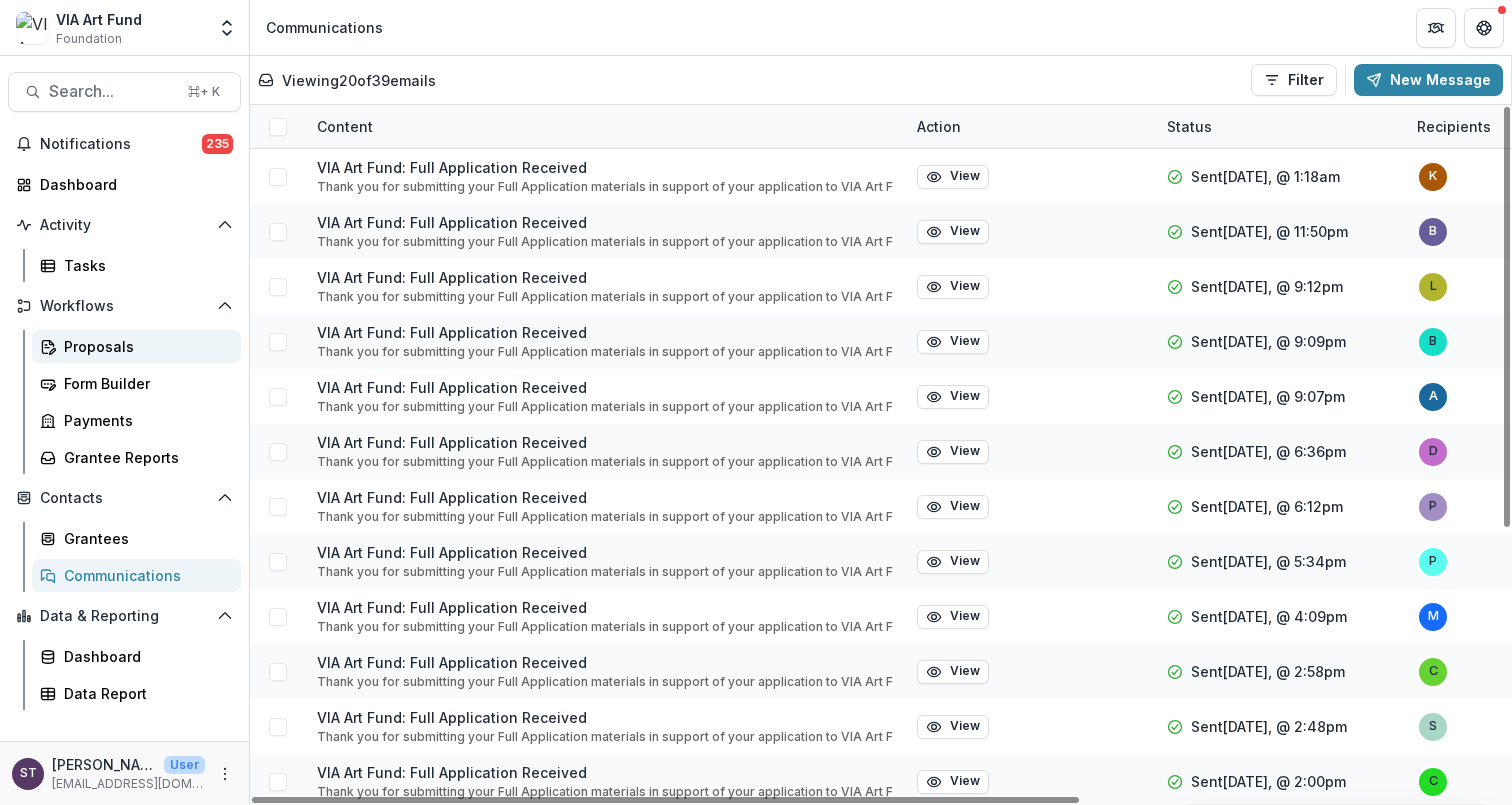 click on "Proposals" at bounding box center (136, 346) 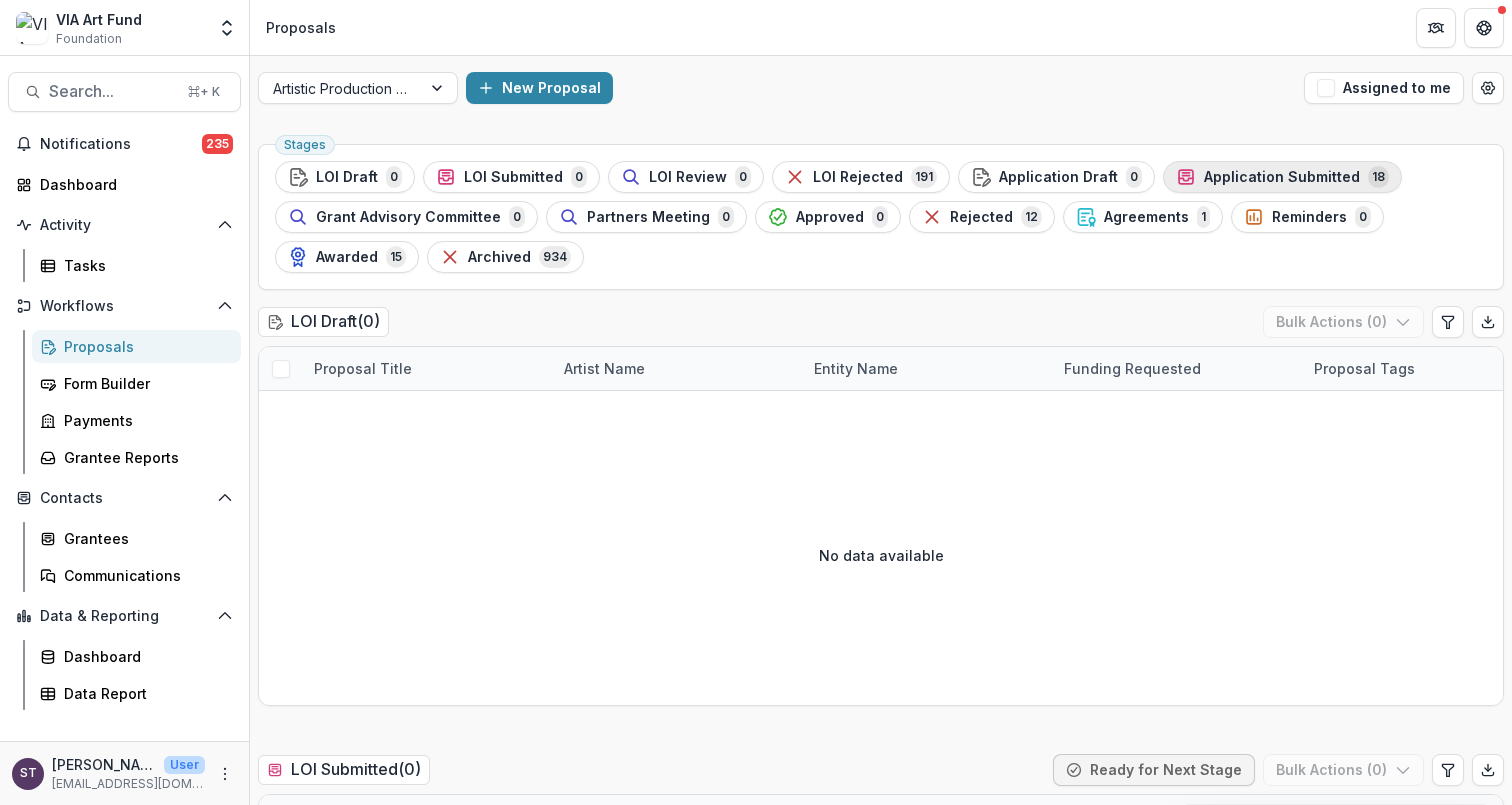 click on "Application Submitted" at bounding box center [1282, 177] 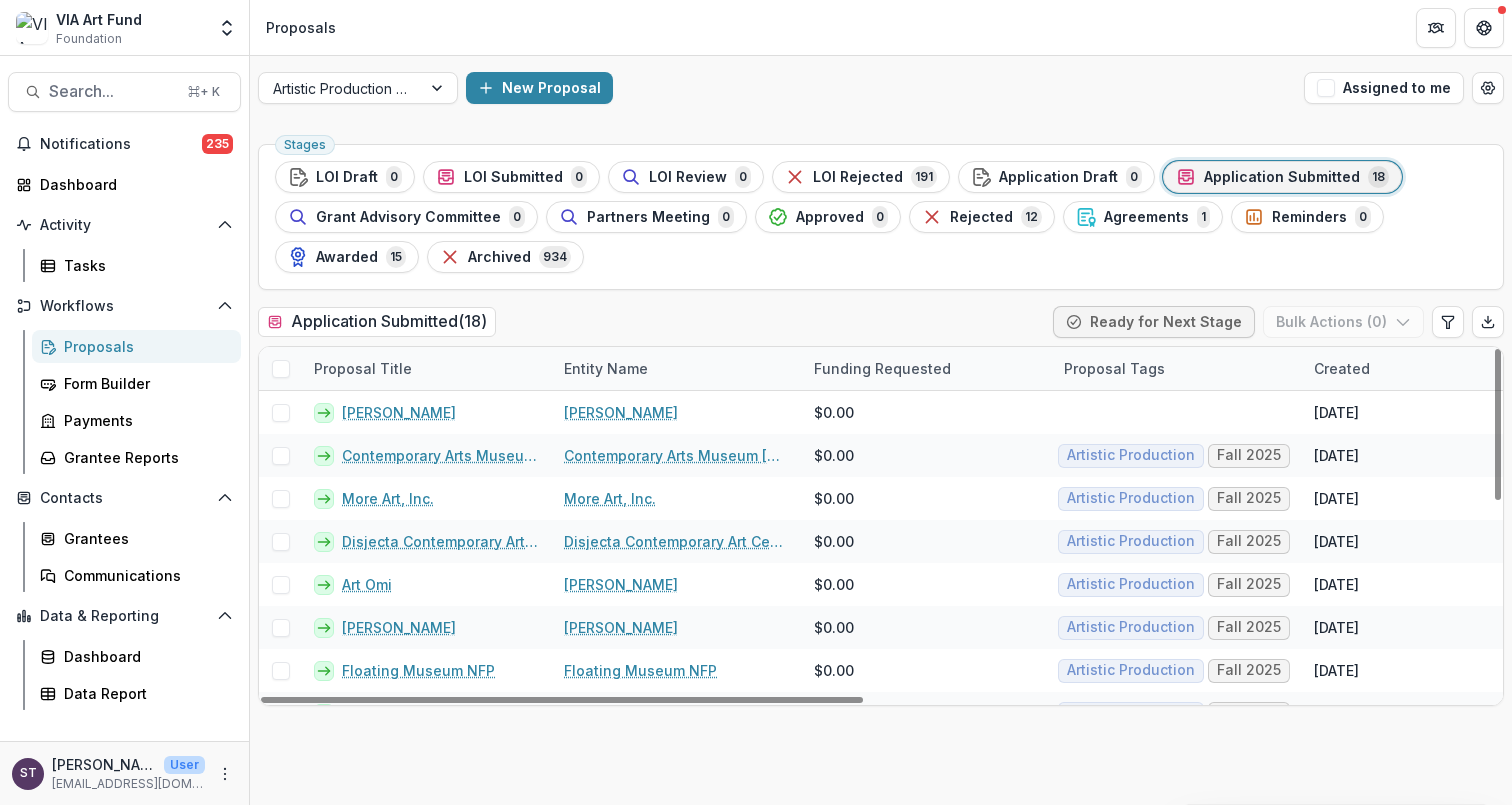 click at bounding box center (281, 369) 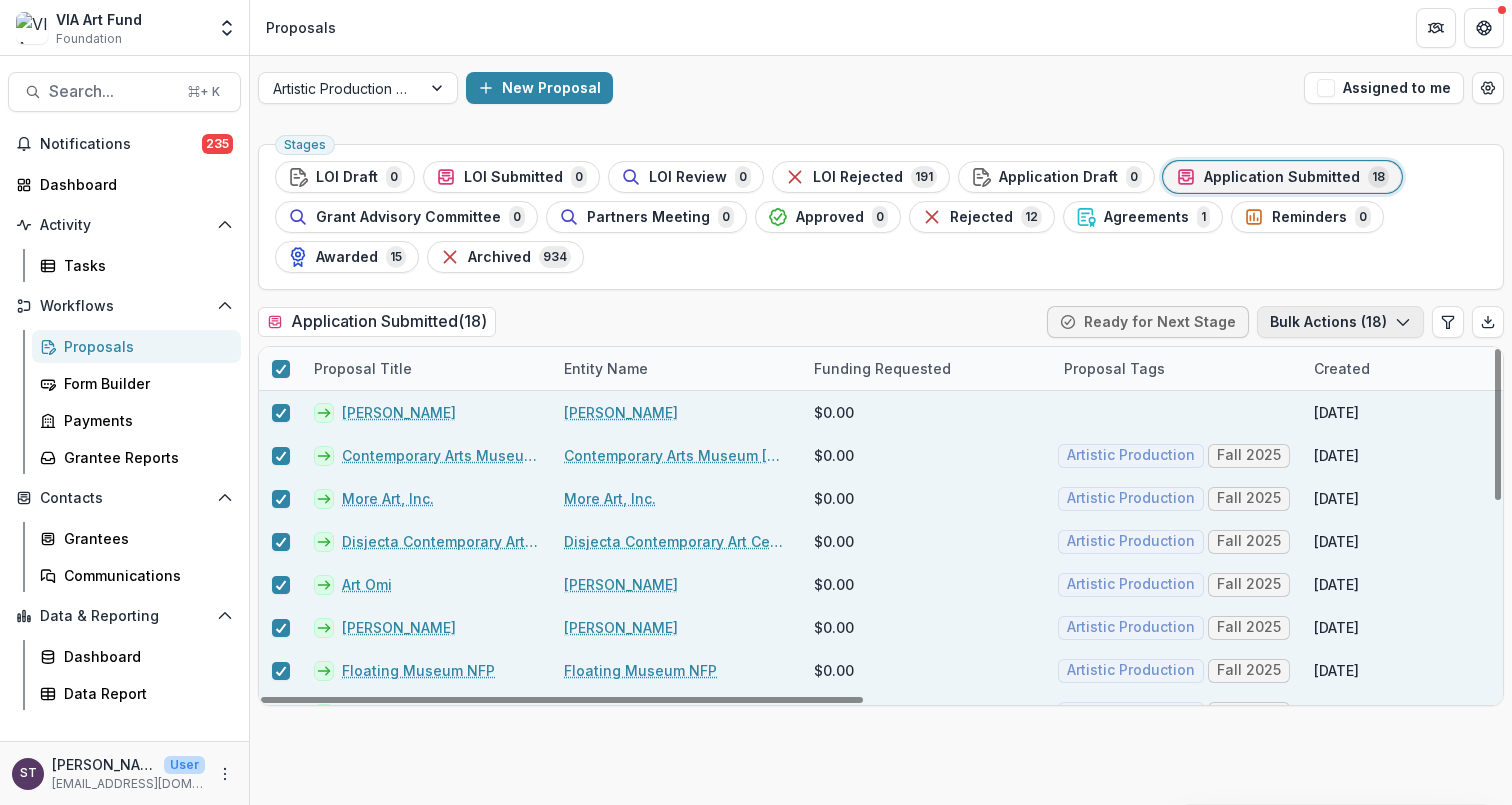 click 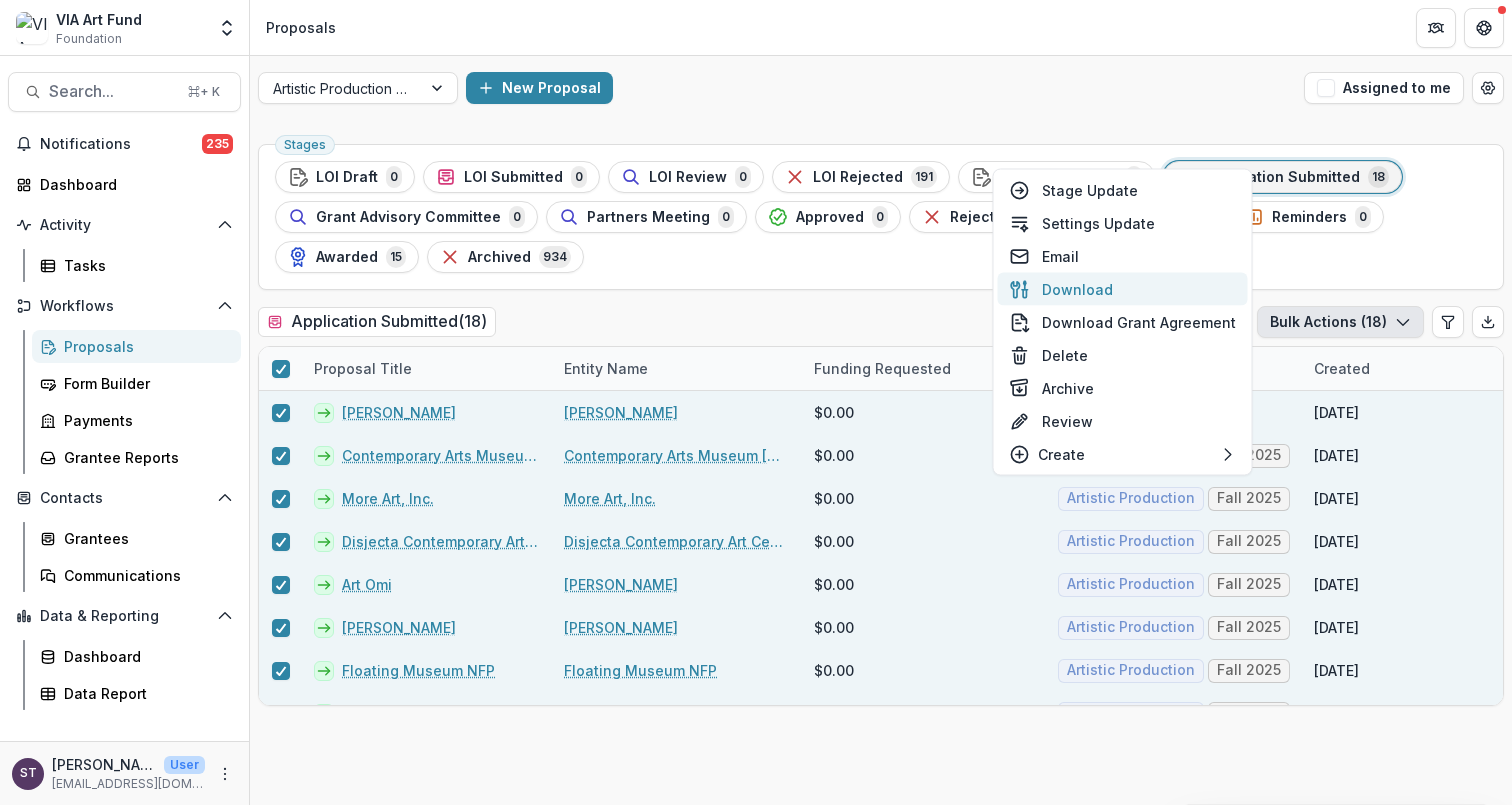 click on "Download" at bounding box center [1123, 289] 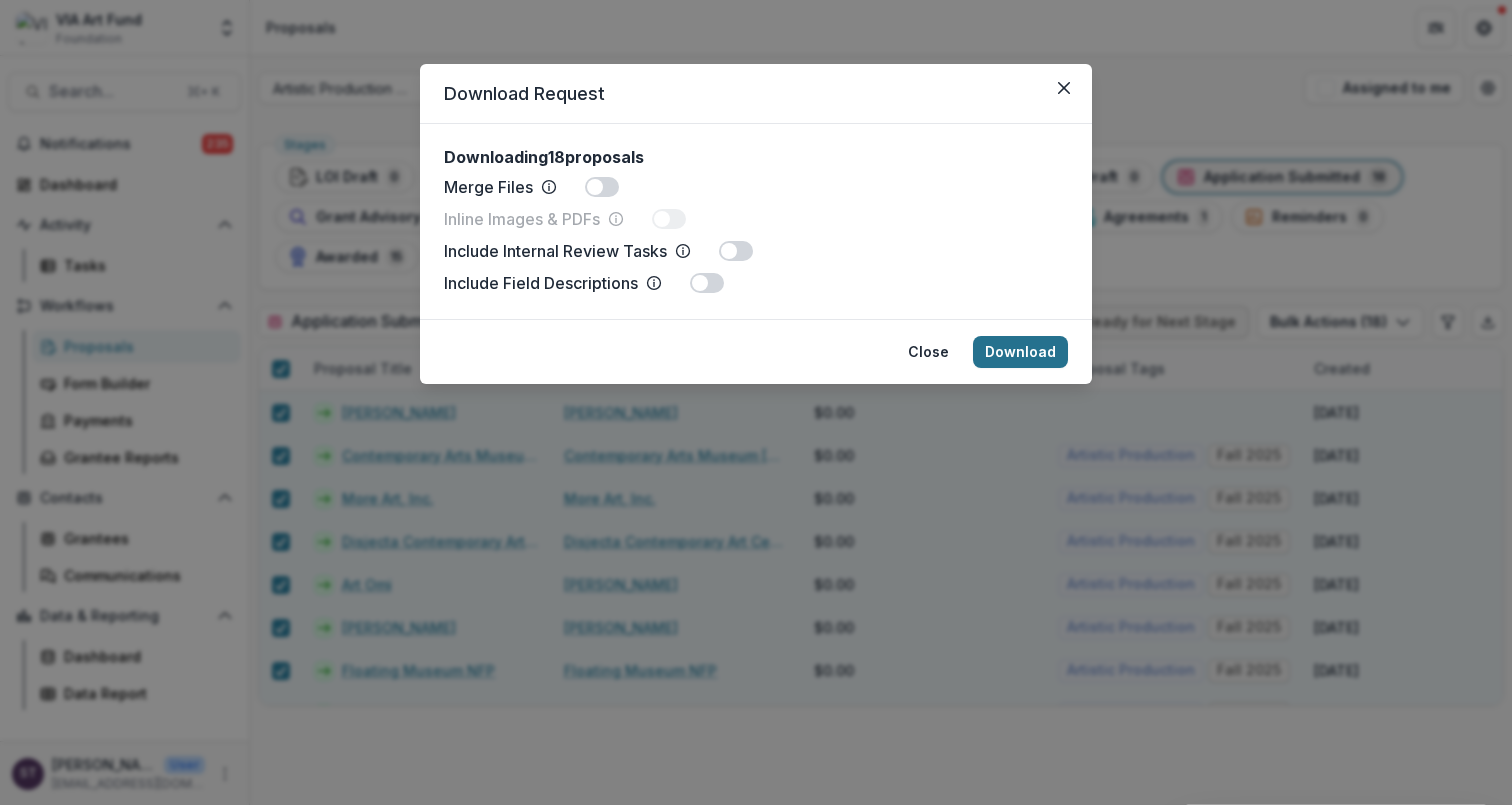 click on "Download" at bounding box center (1020, 352) 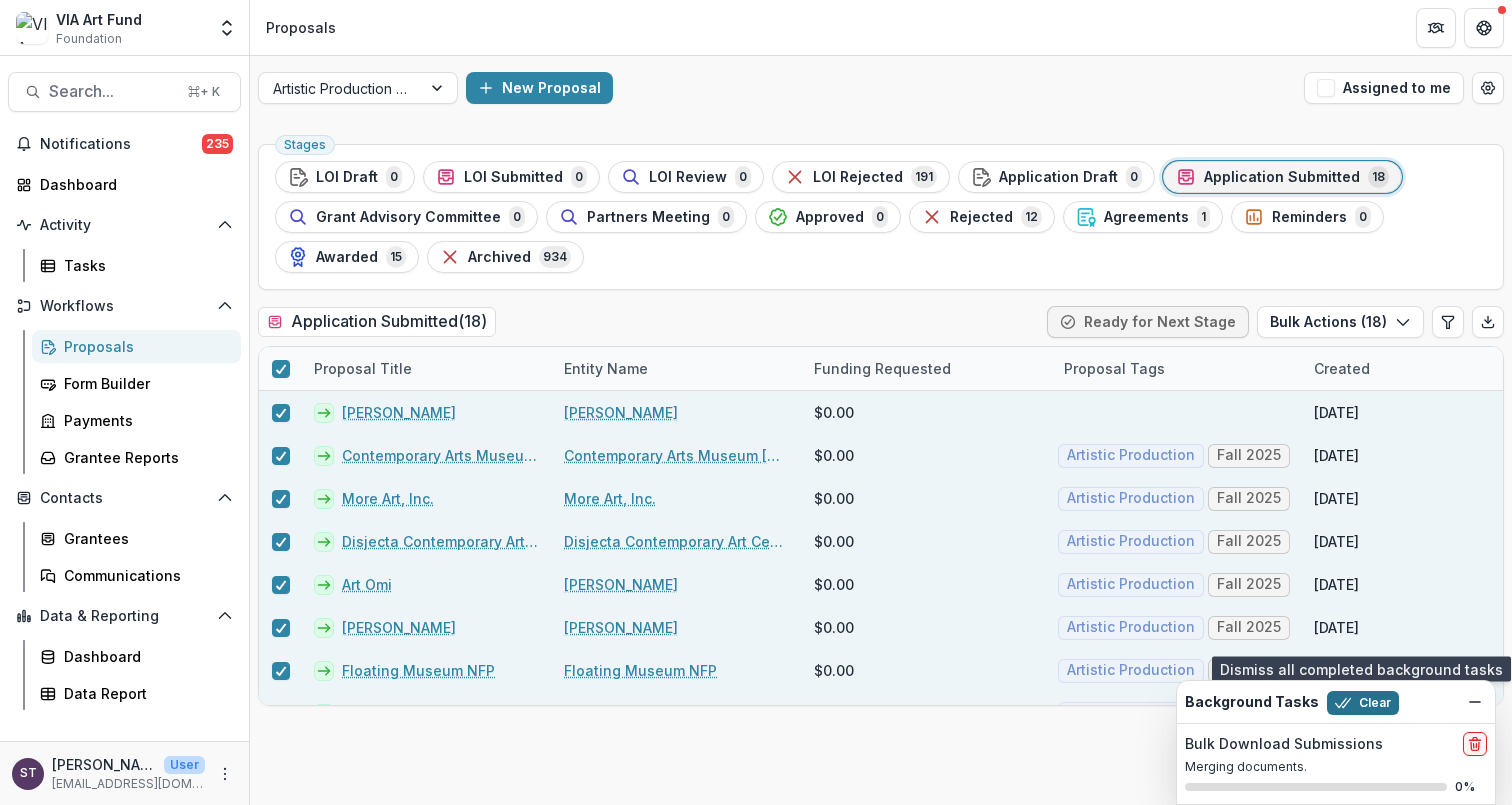 click on "Clear" at bounding box center [1363, 703] 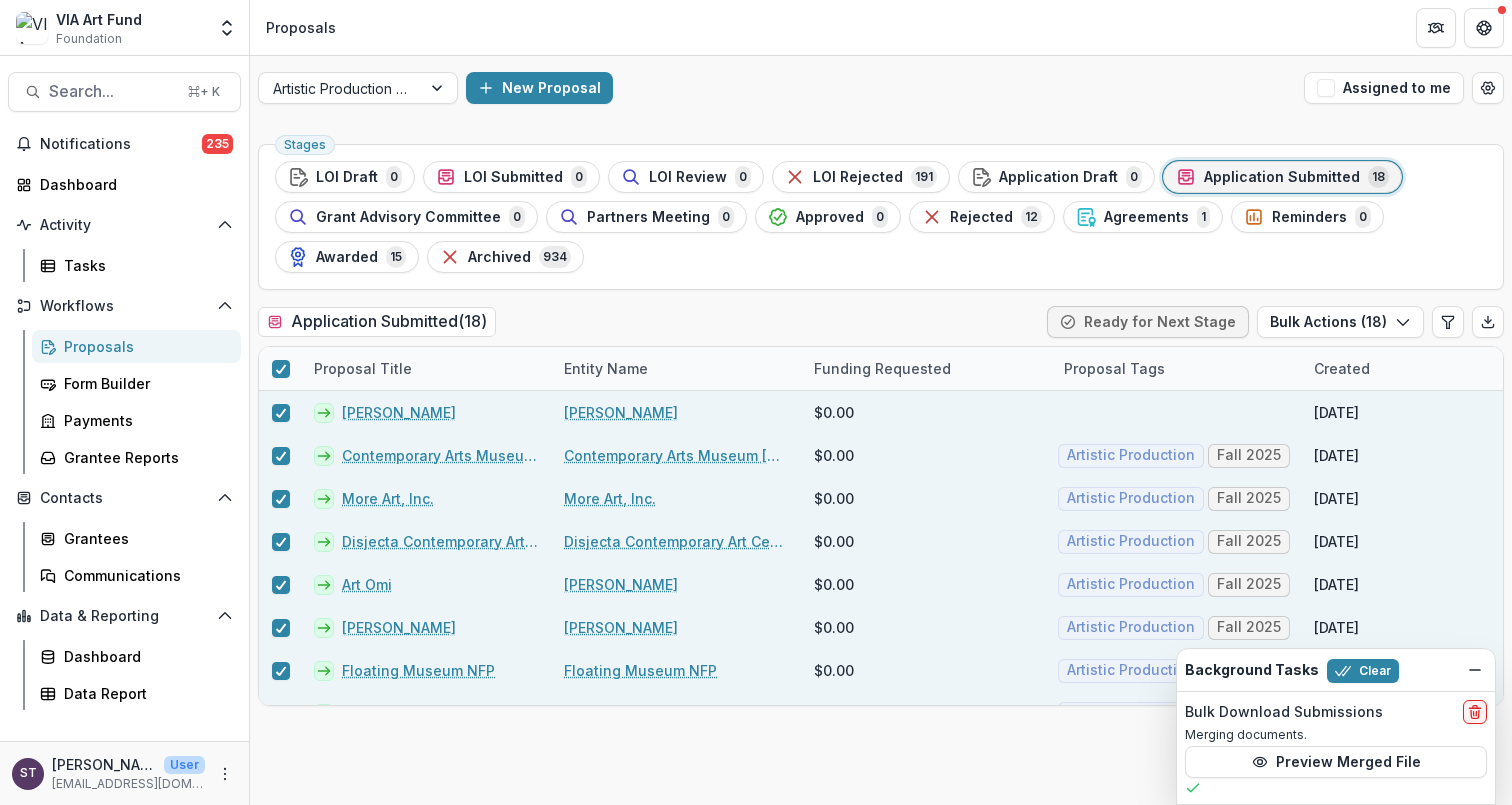 click on "Merging documents." at bounding box center (1336, 735) 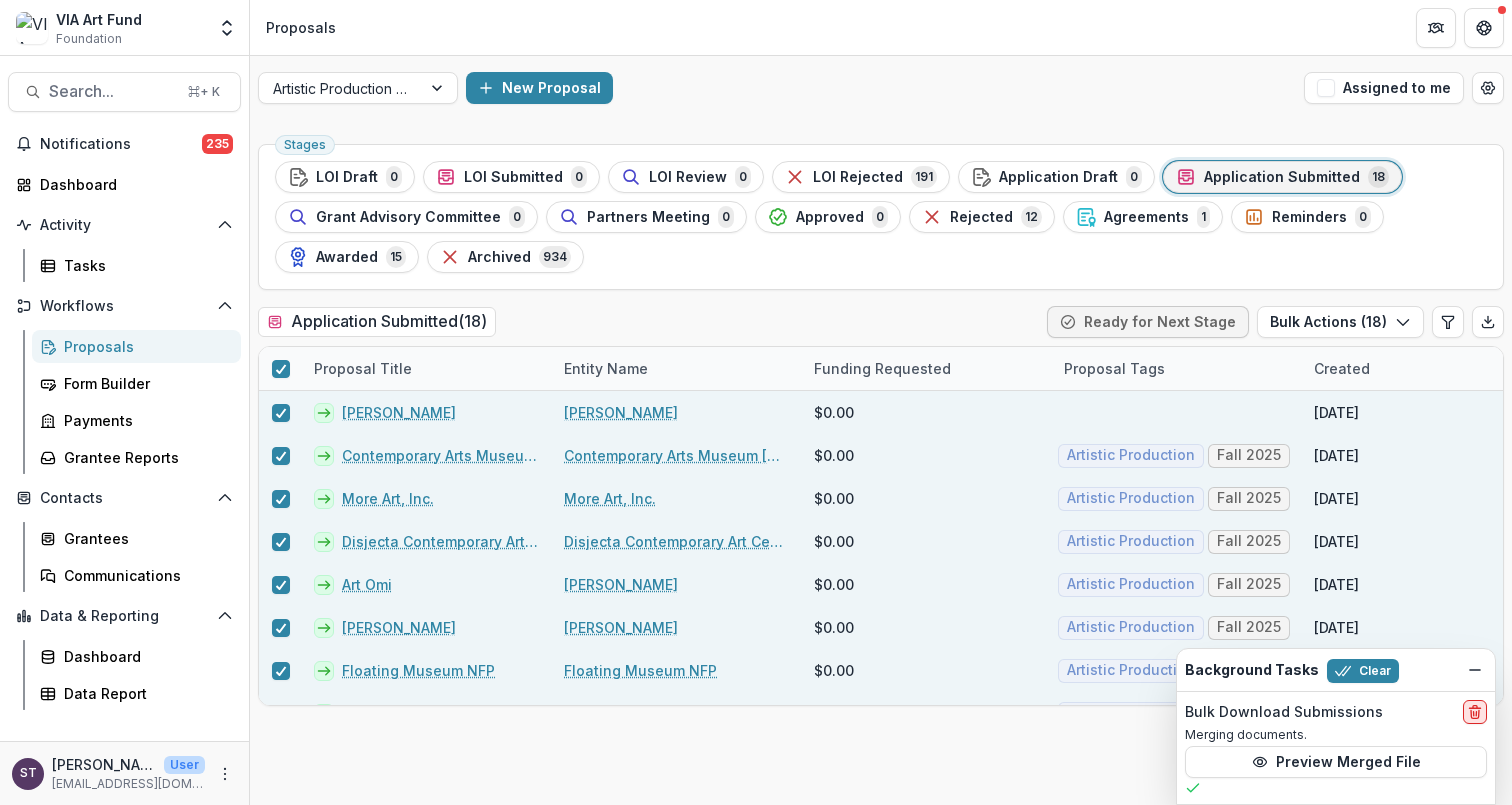 click 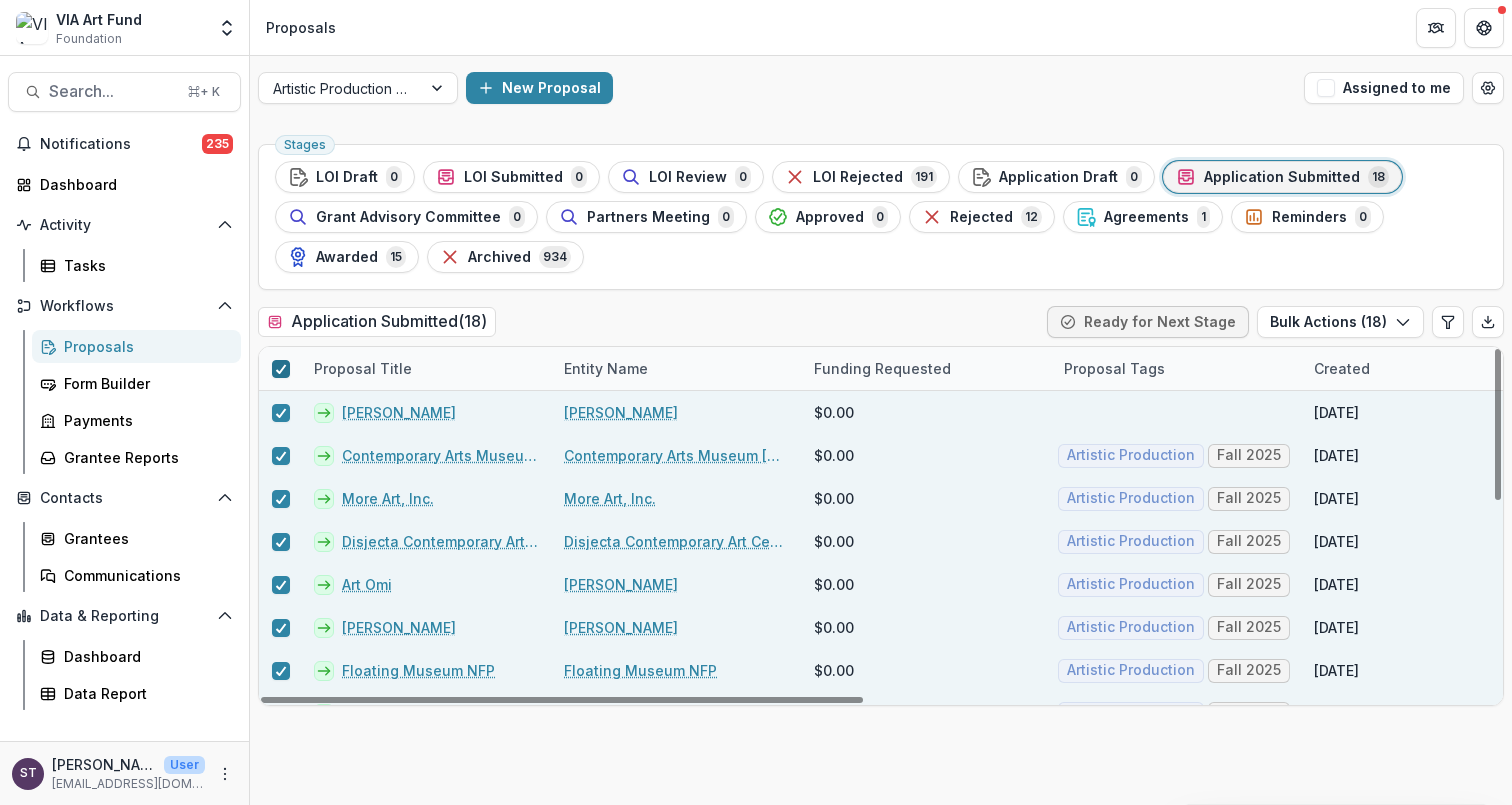 click 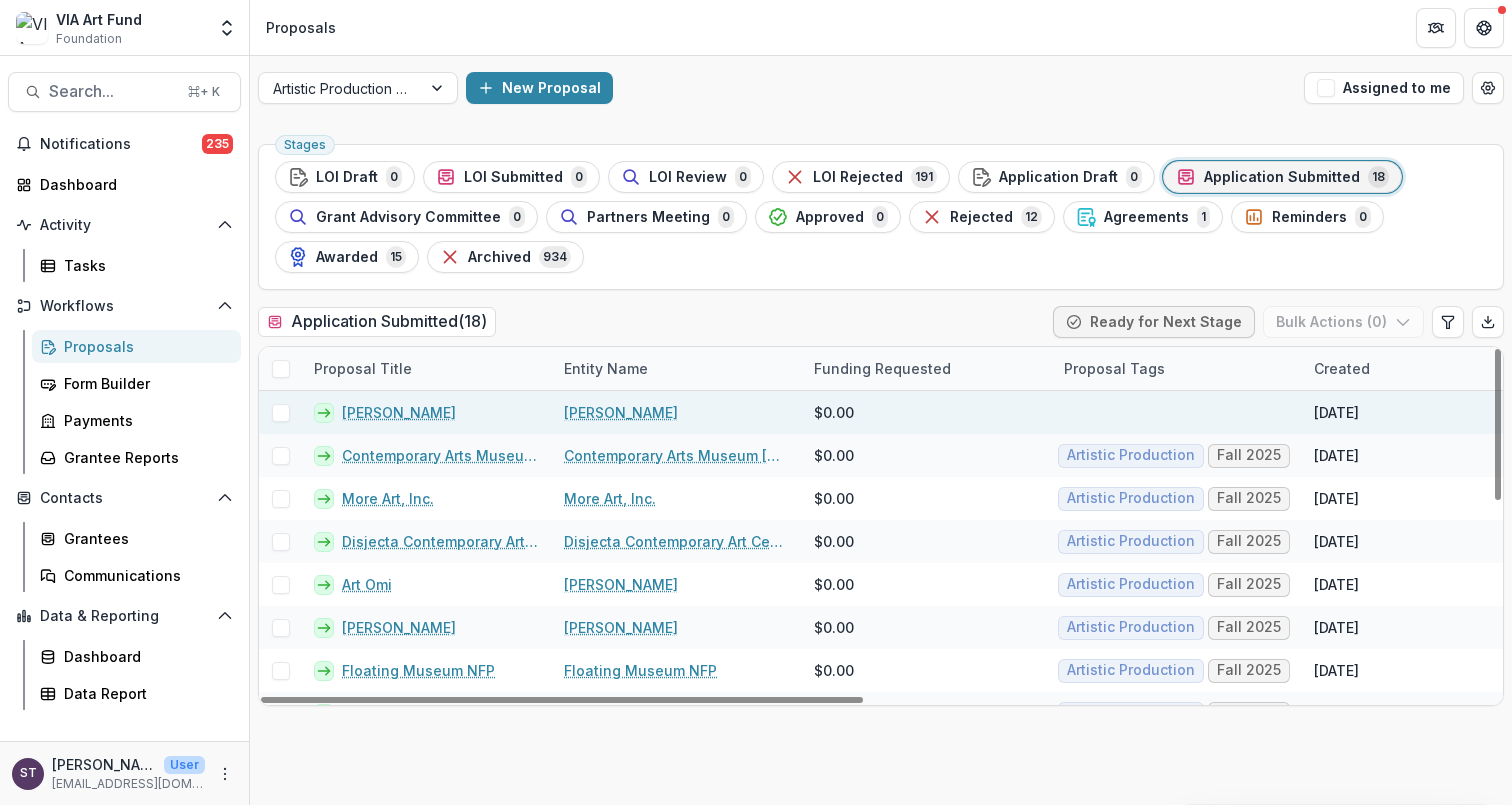 click at bounding box center (281, 413) 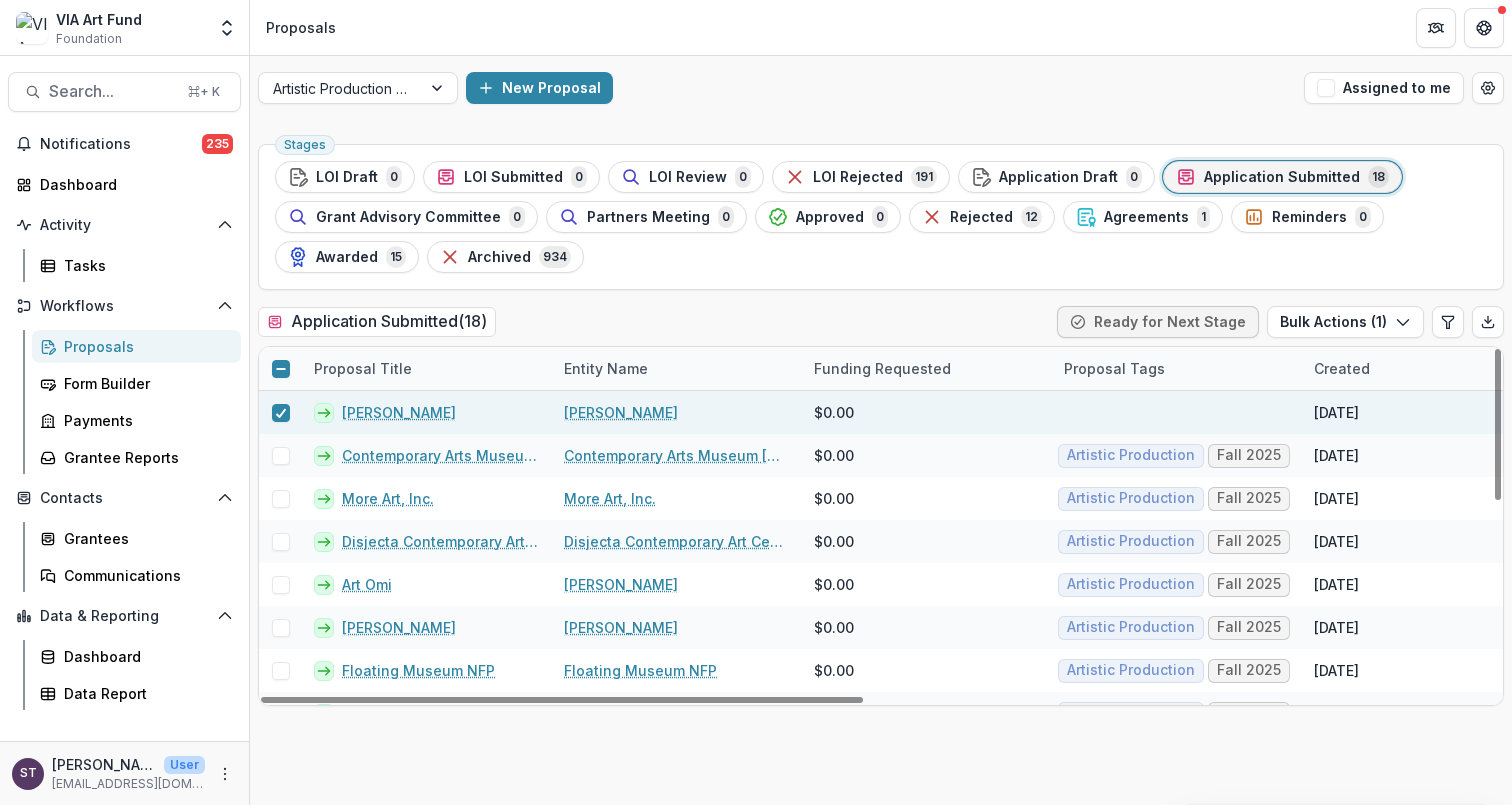 click on "[PERSON_NAME]" at bounding box center (399, 412) 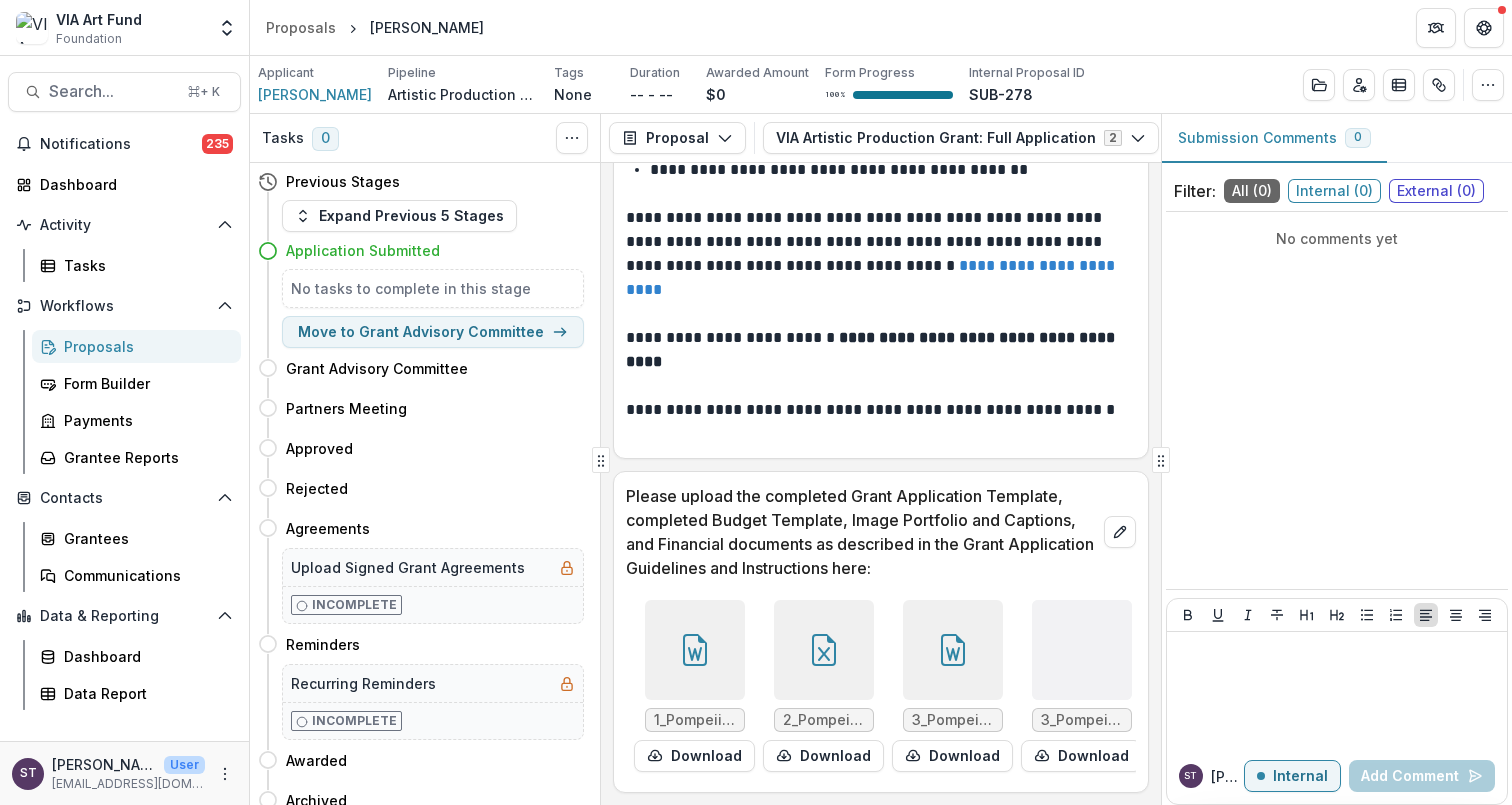 scroll, scrollTop: 217, scrollLeft: 0, axis: vertical 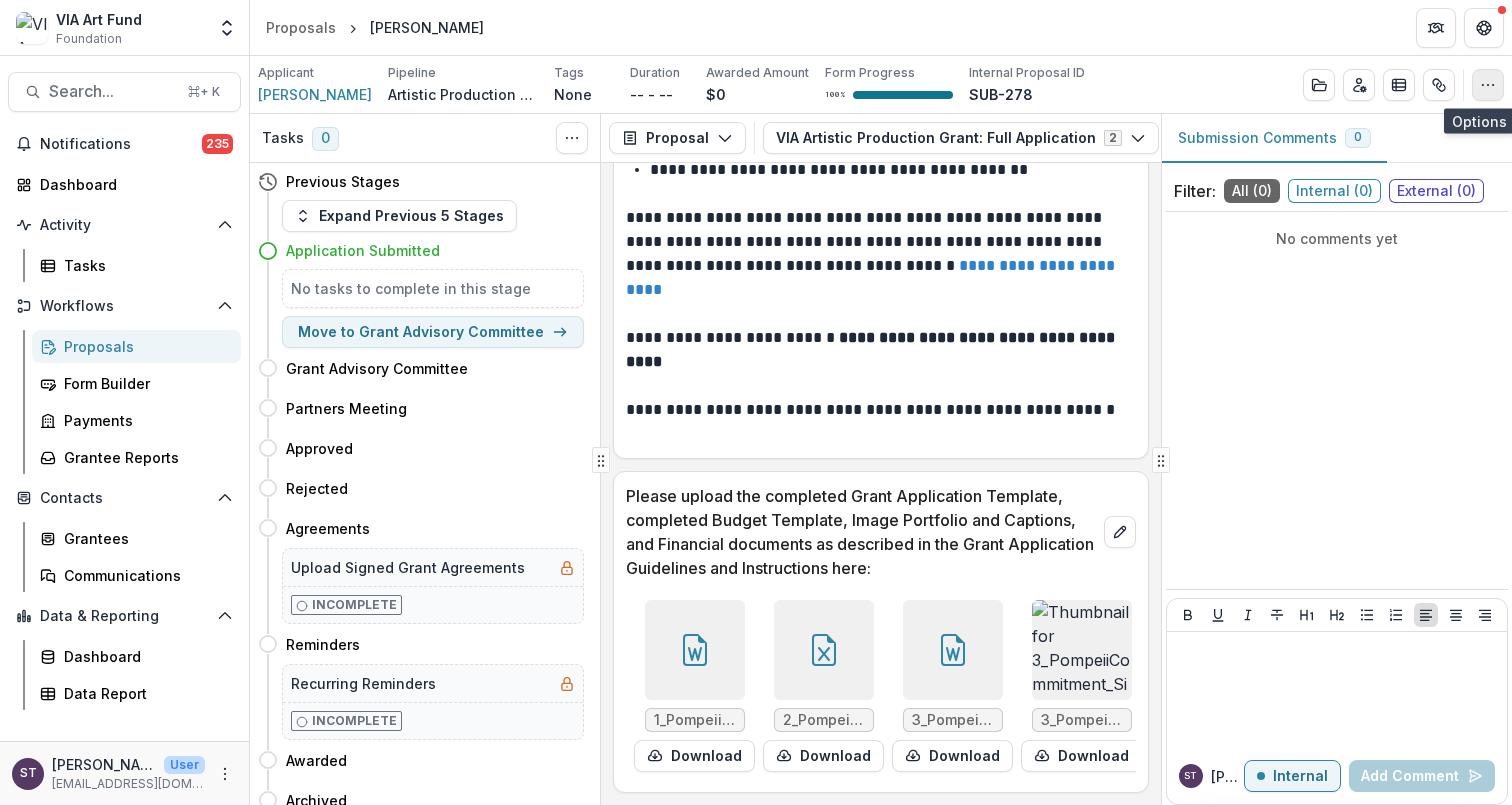click 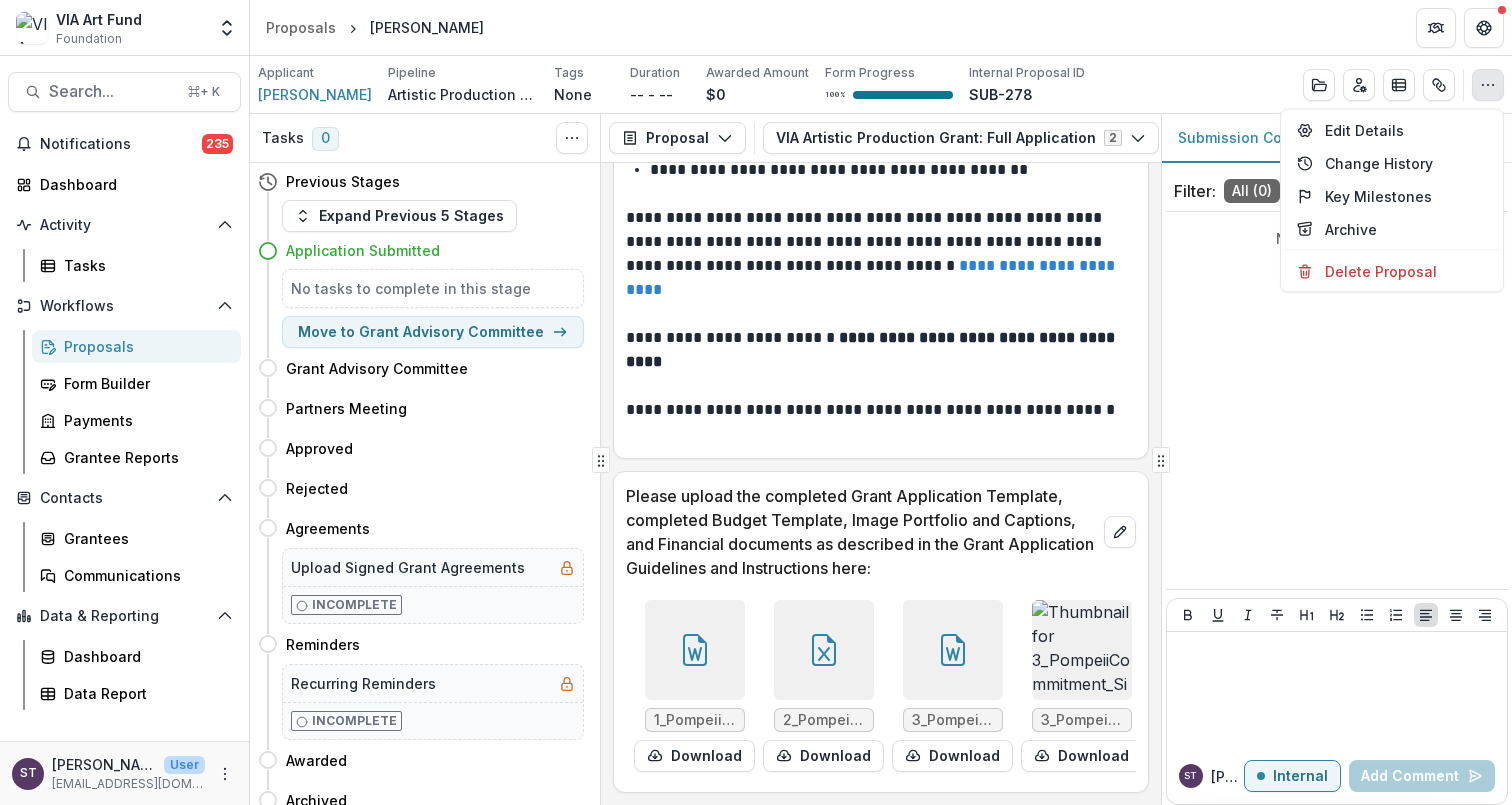 click on "Applicant [PERSON_NAME] Pipeline Artistic Production Grants Tags None All tags Duration --   -   -- Awarded Amount $0 Form Progress 100 % Internal Proposal ID SUB-278 Edit Details Change History Key Milestones Archive Delete Proposal" at bounding box center (881, 85) 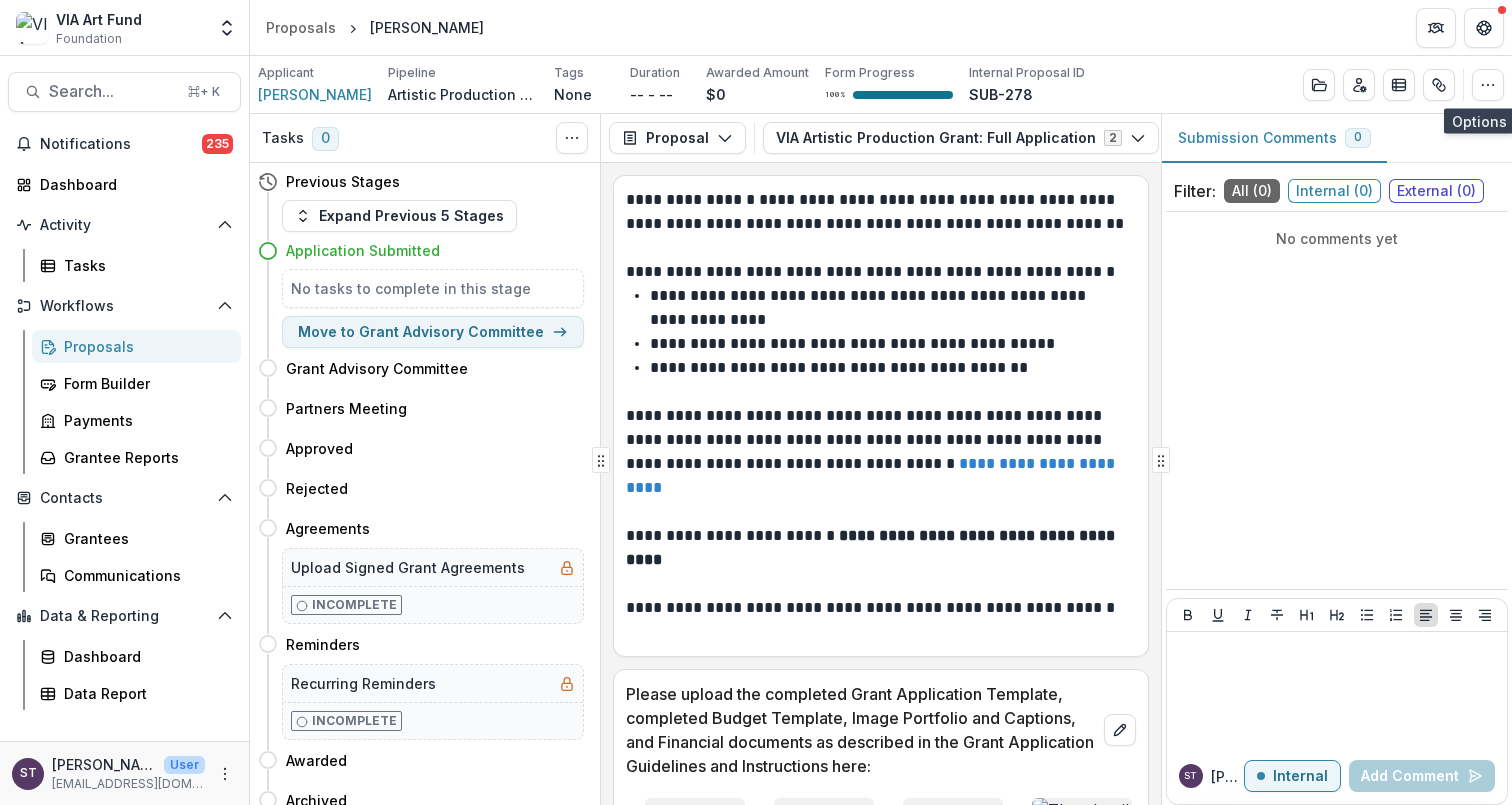 scroll, scrollTop: 0, scrollLeft: 0, axis: both 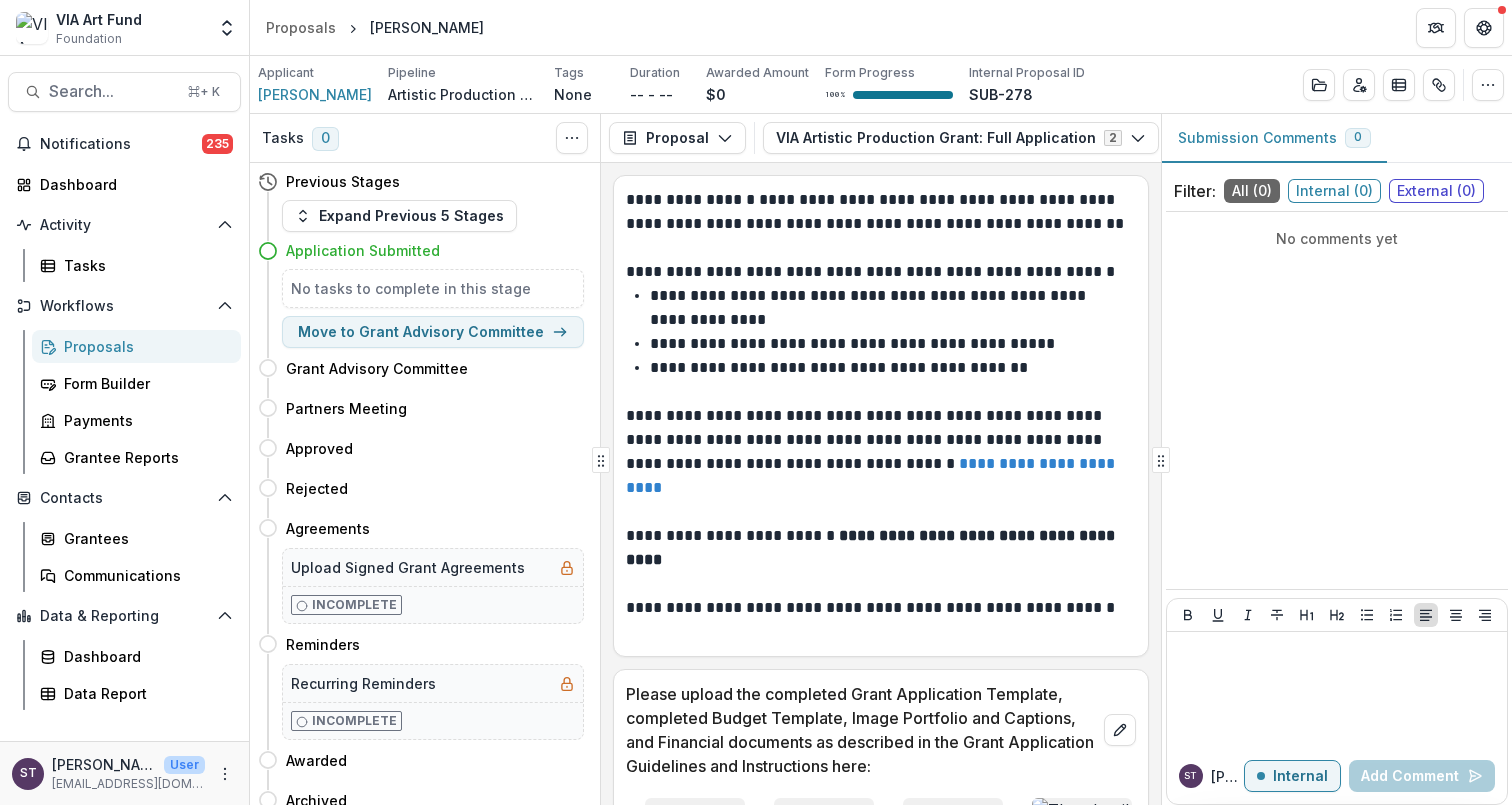 click on "Proposals" at bounding box center (144, 346) 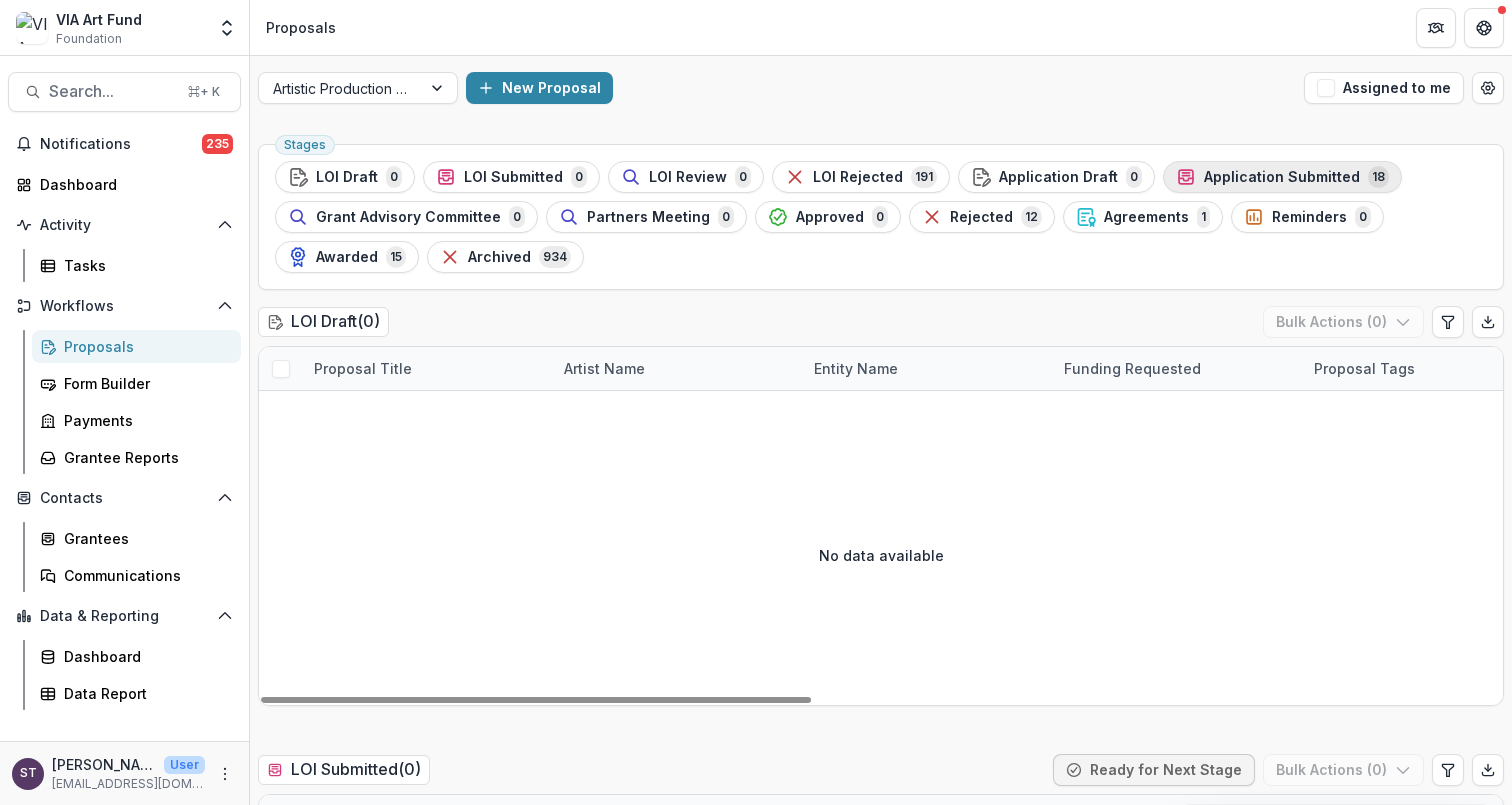 click on "Application Submitted" at bounding box center [1282, 177] 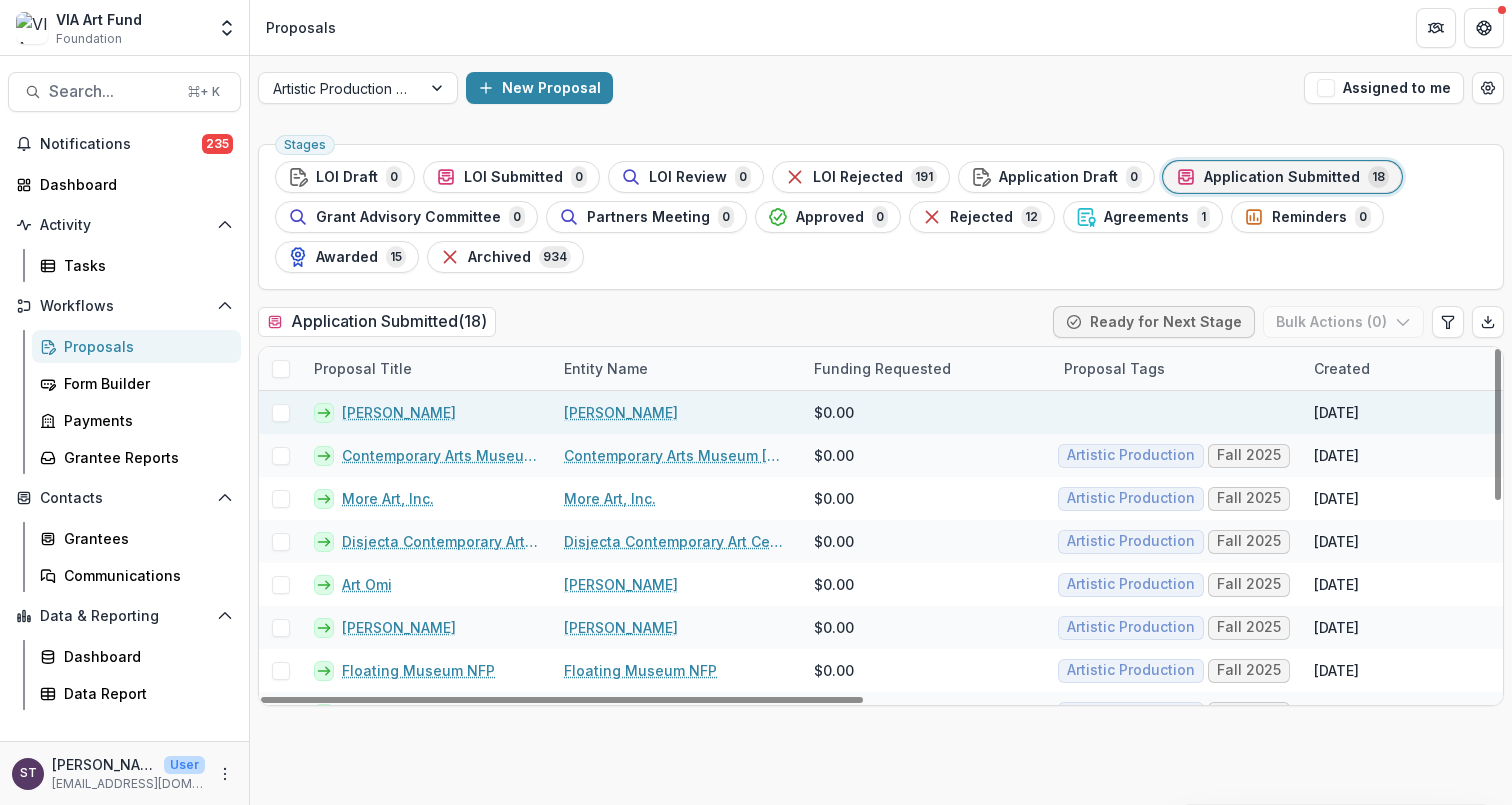 click at bounding box center [281, 413] 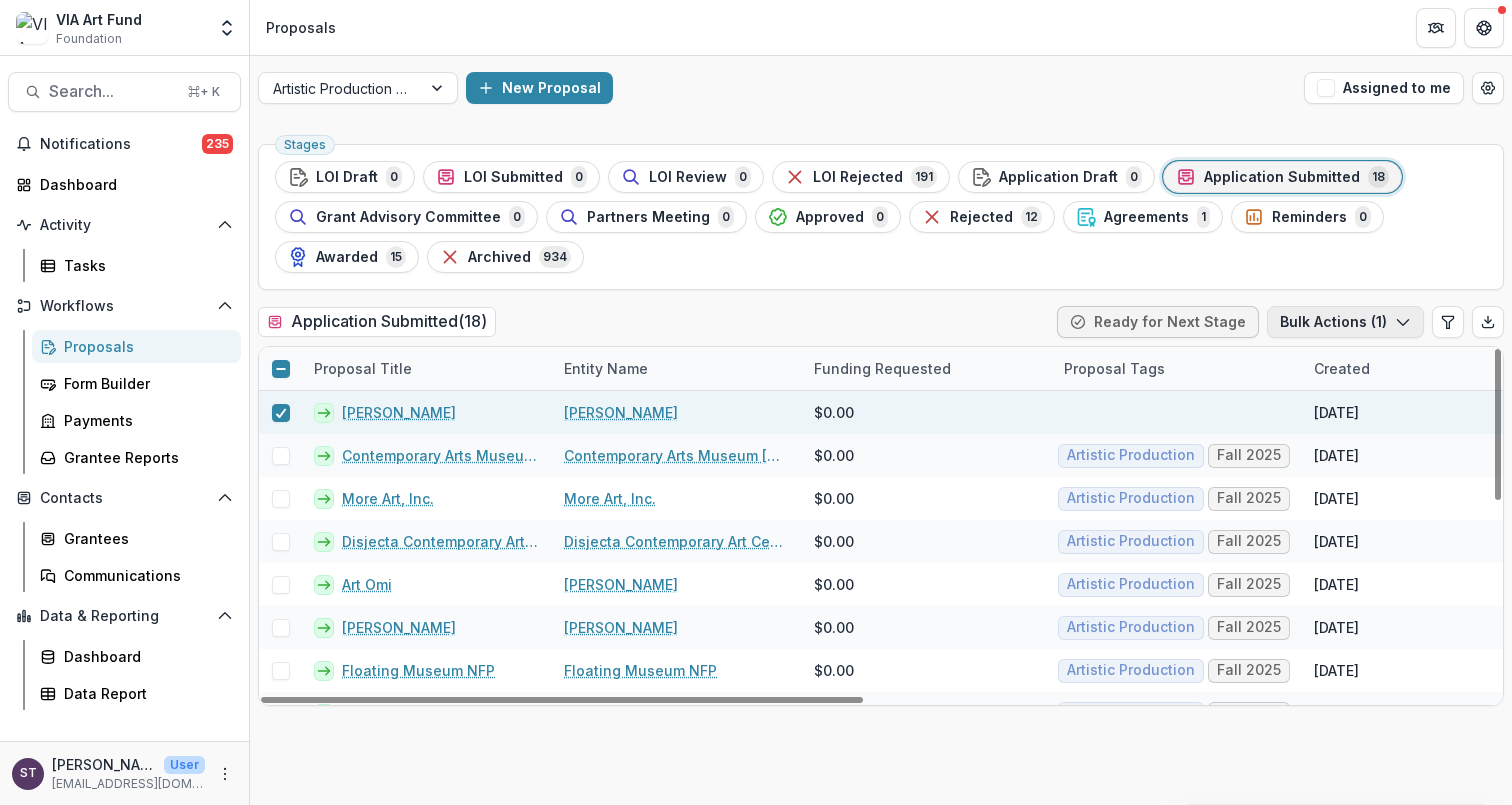click 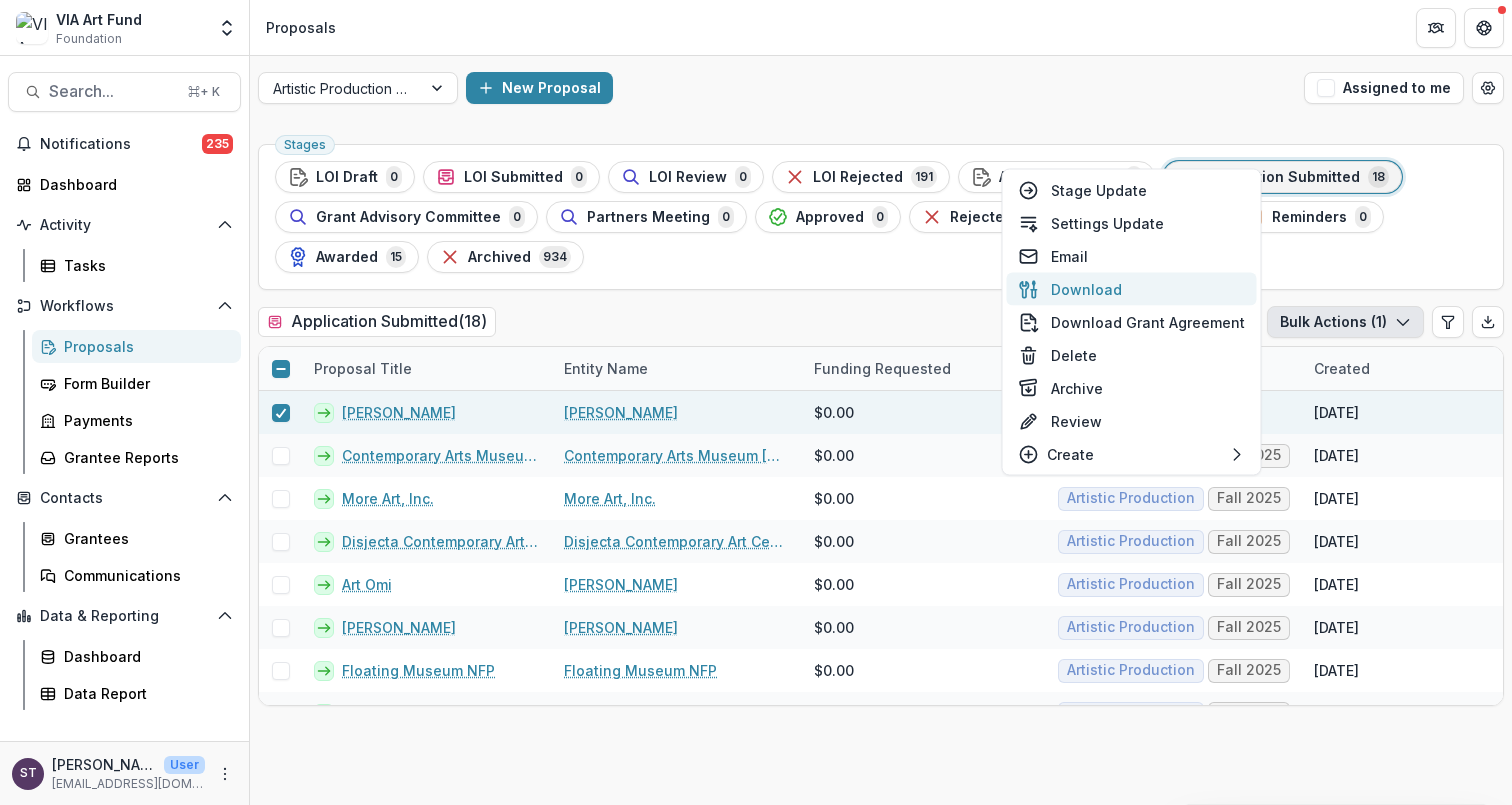 click on "Download" at bounding box center (1132, 289) 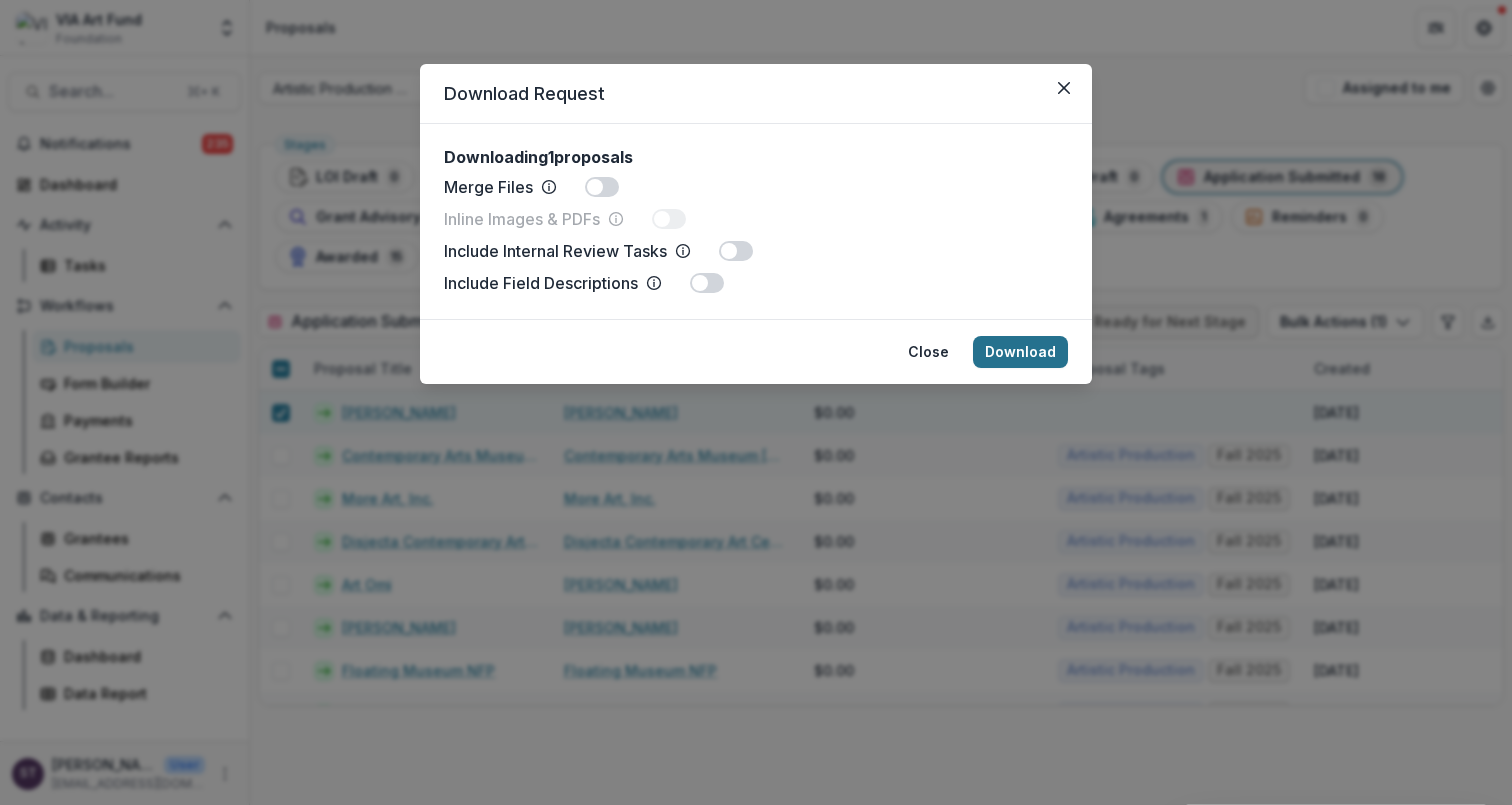 click on "Download" at bounding box center [1020, 352] 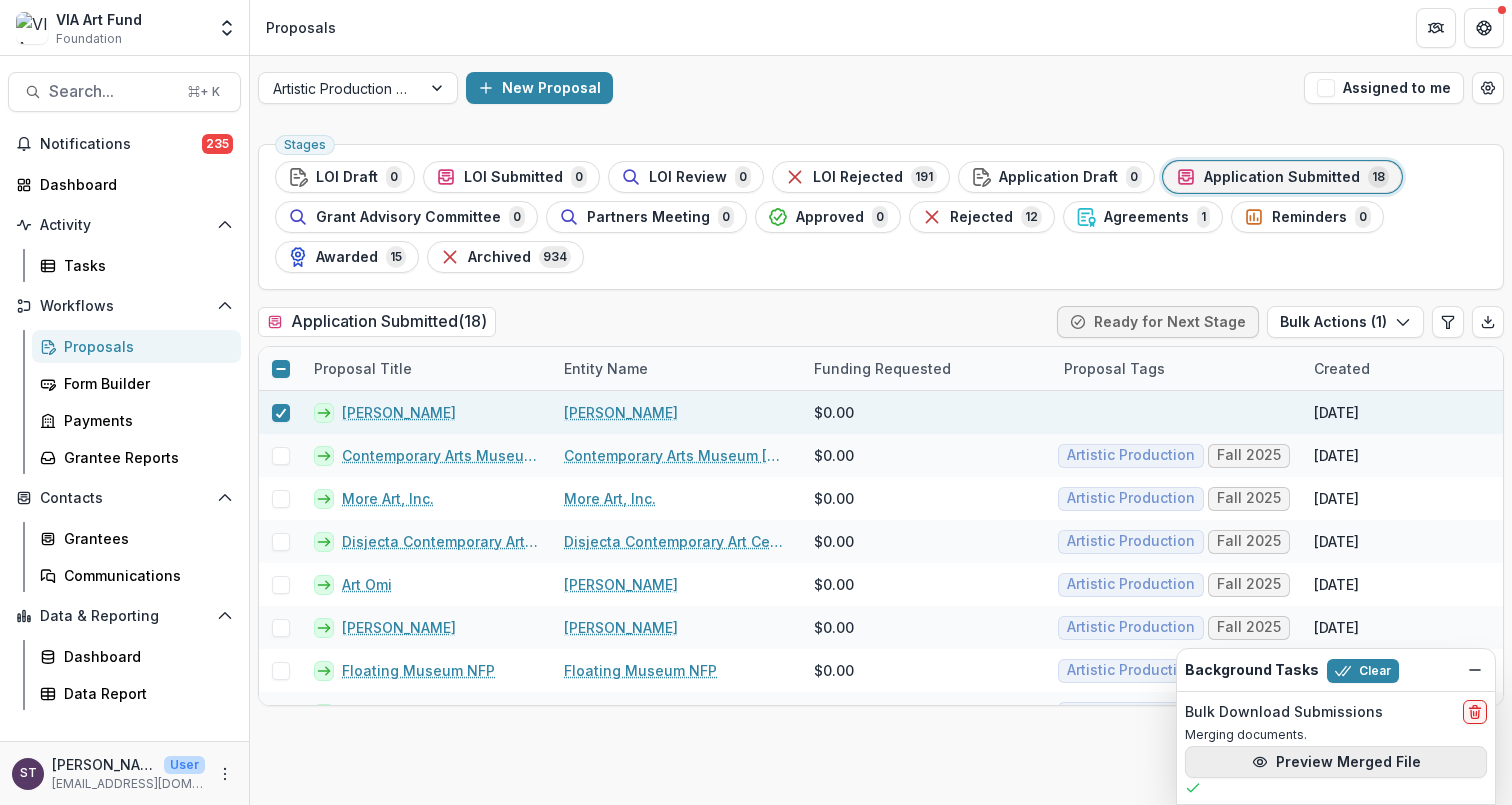 click on "Preview Merged File" at bounding box center (1336, 762) 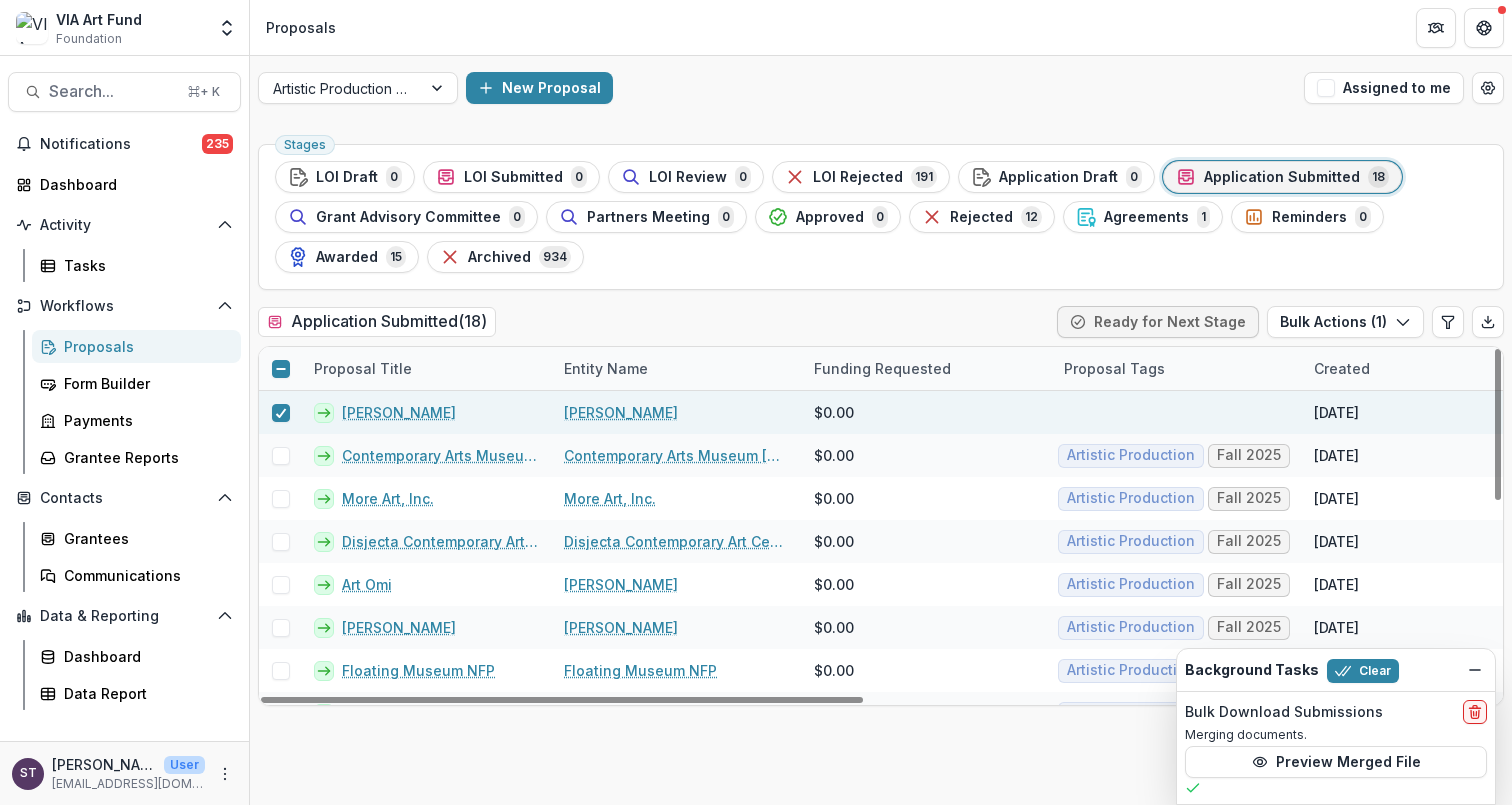 click on "[PERSON_NAME]" at bounding box center [399, 412] 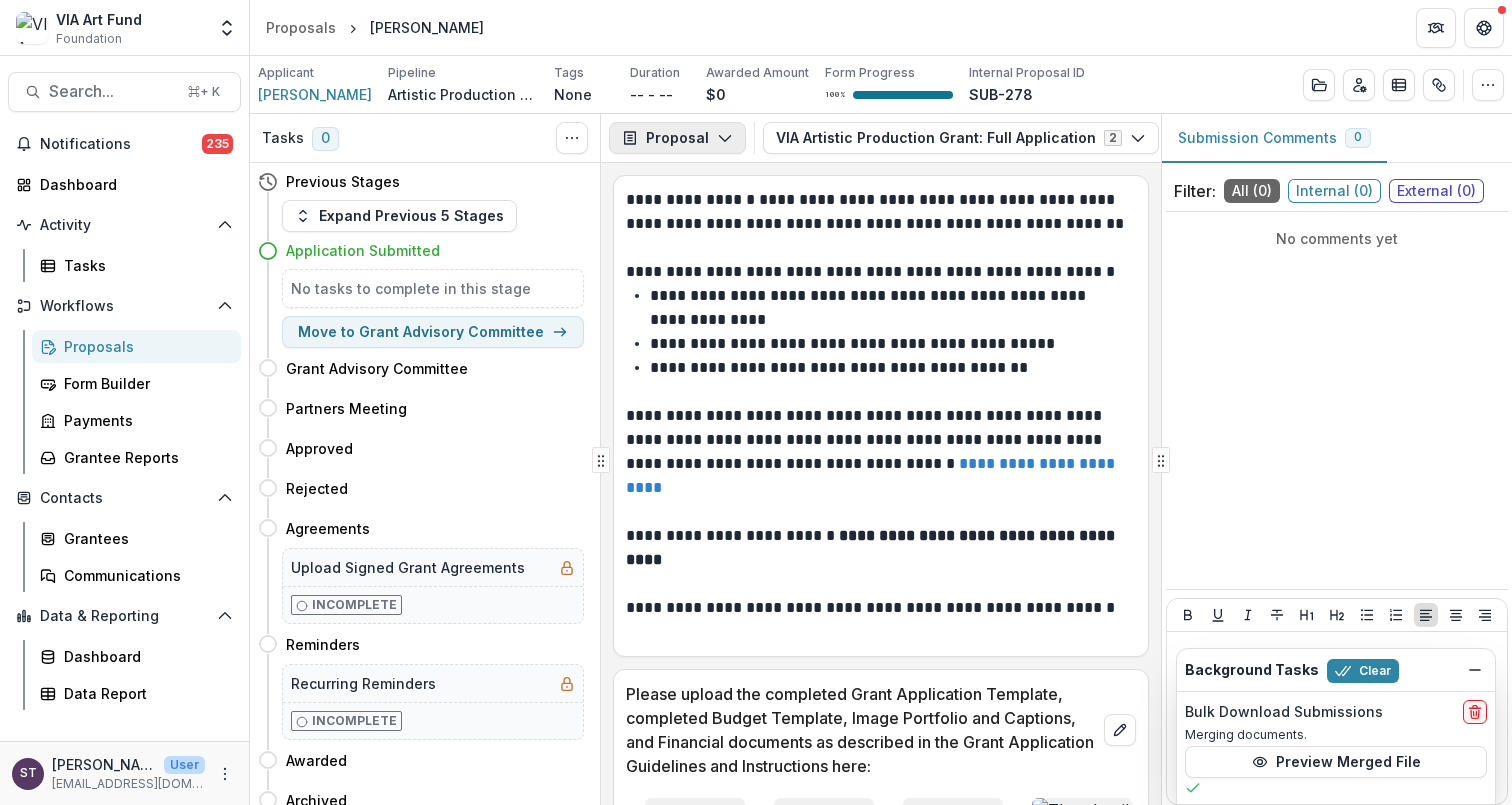 click 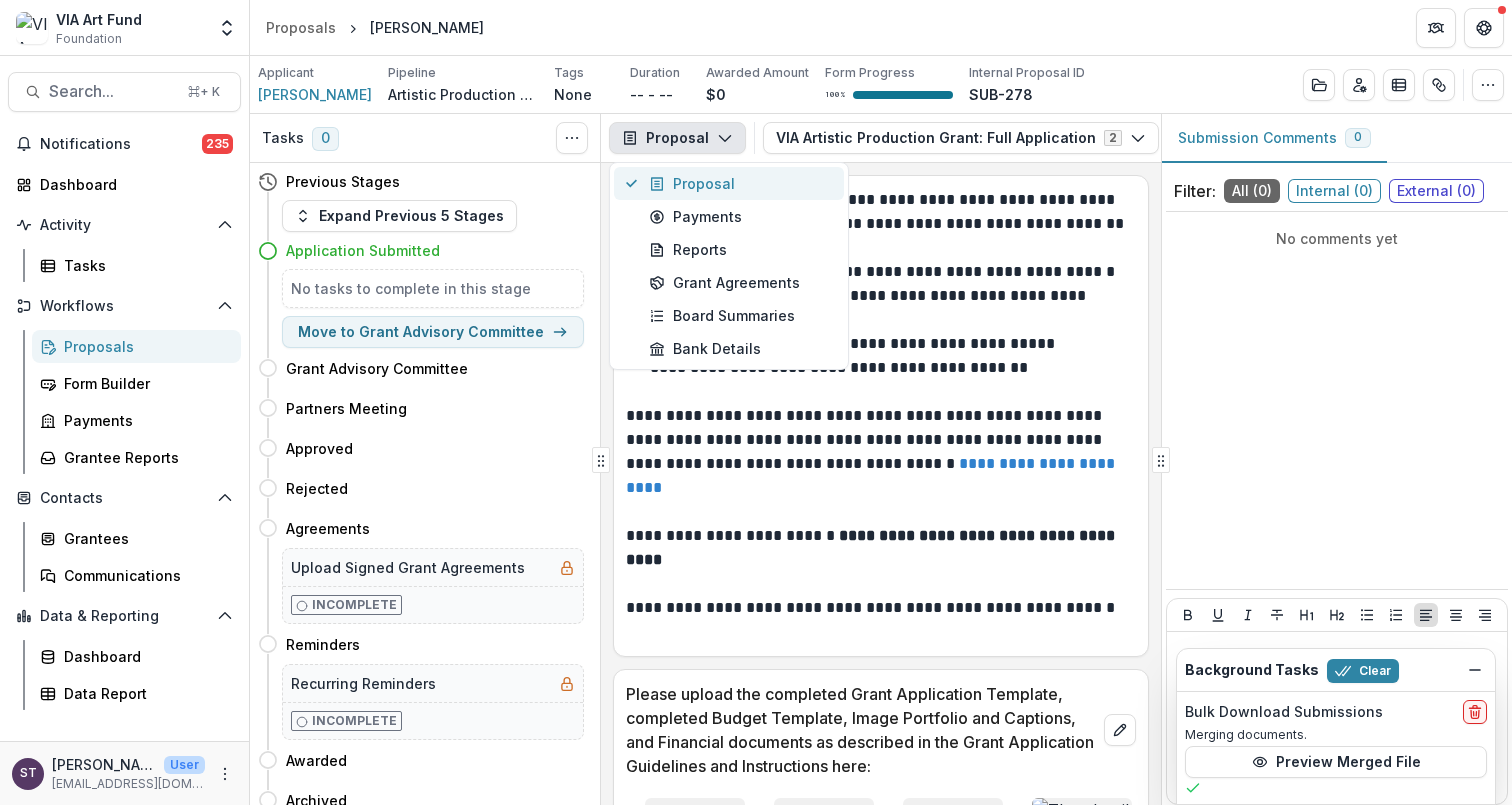 click on "Proposal" at bounding box center [740, 183] 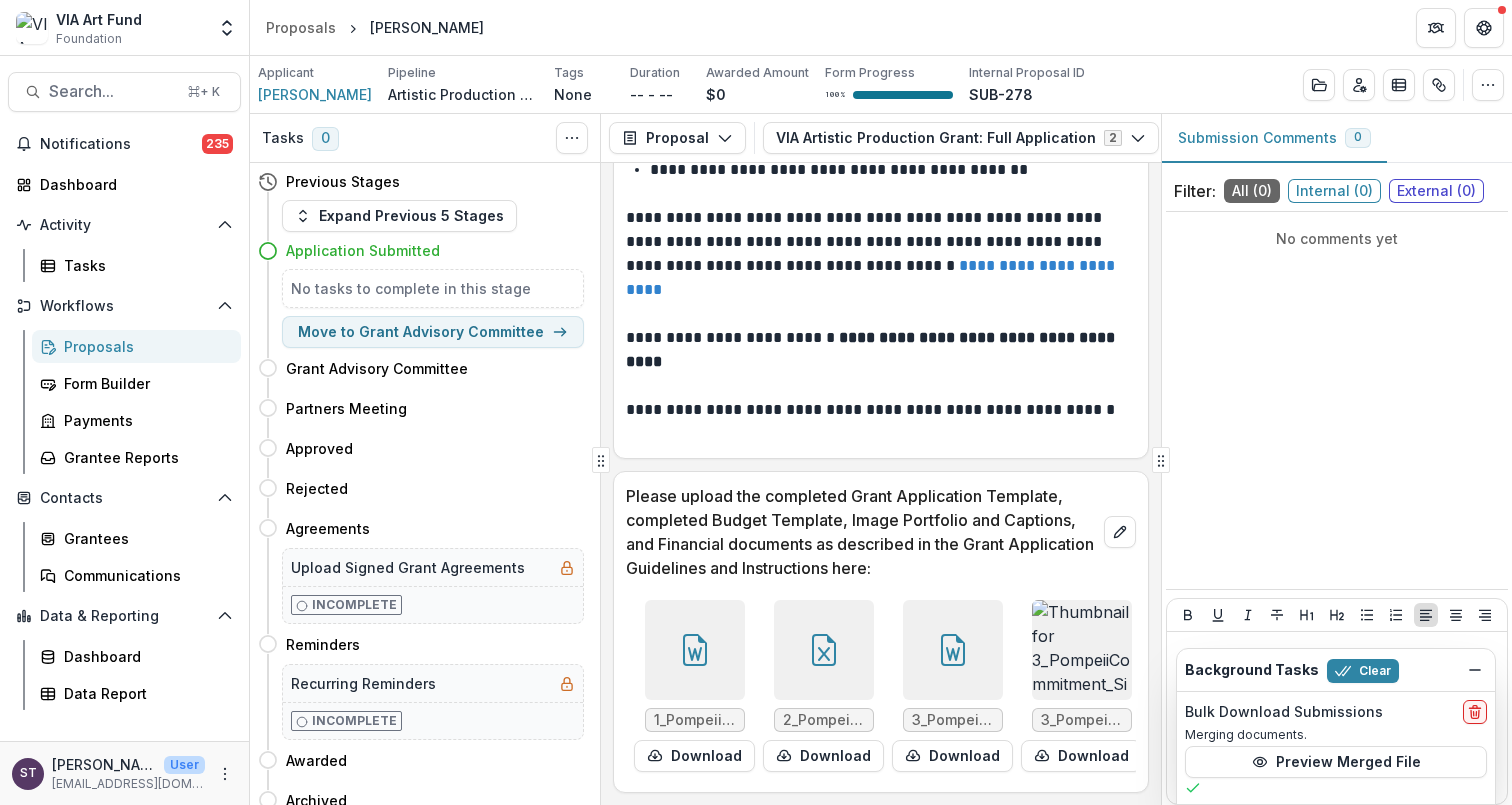 scroll, scrollTop: 217, scrollLeft: 0, axis: vertical 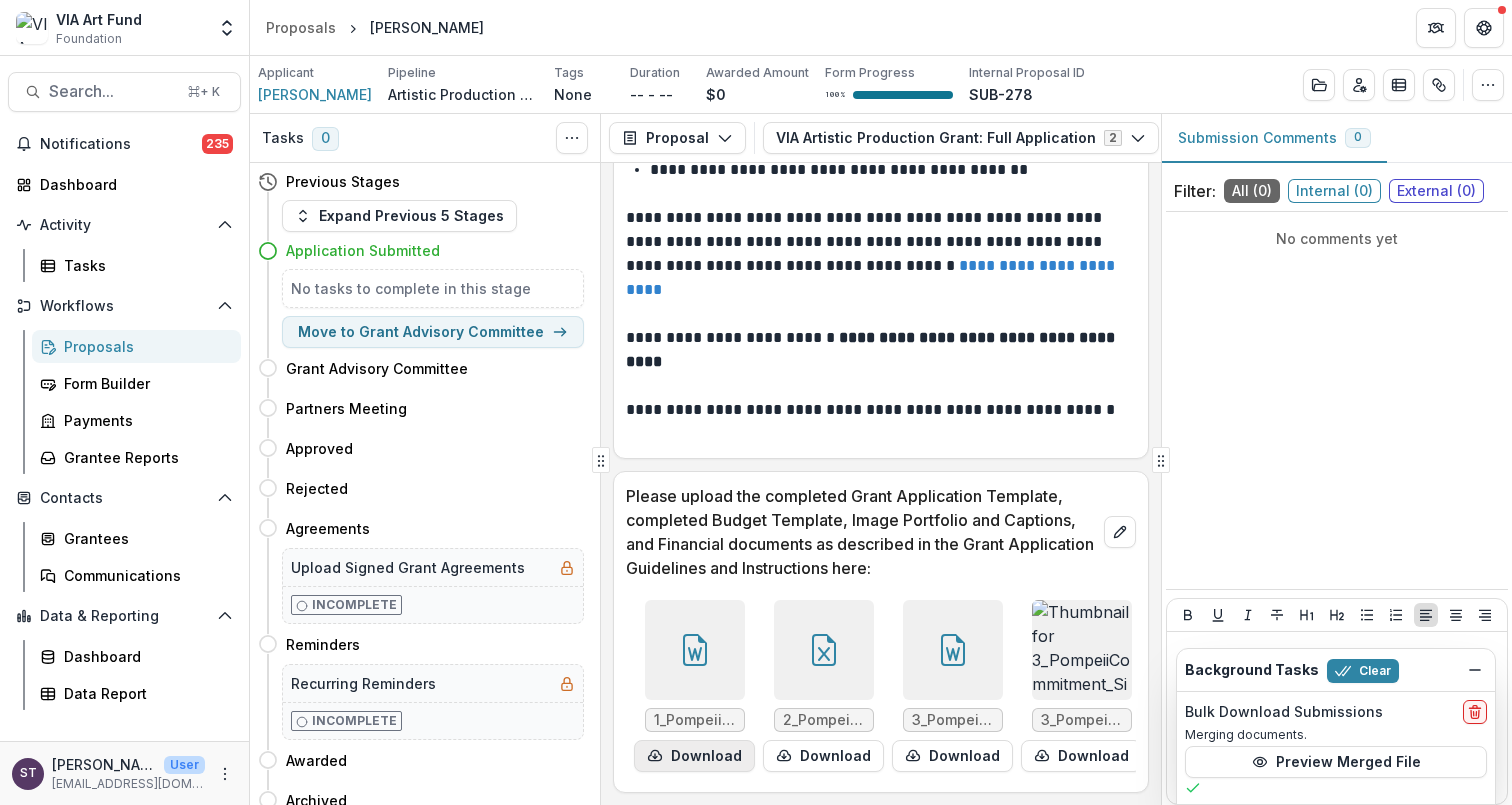 click on "Download" at bounding box center (694, 756) 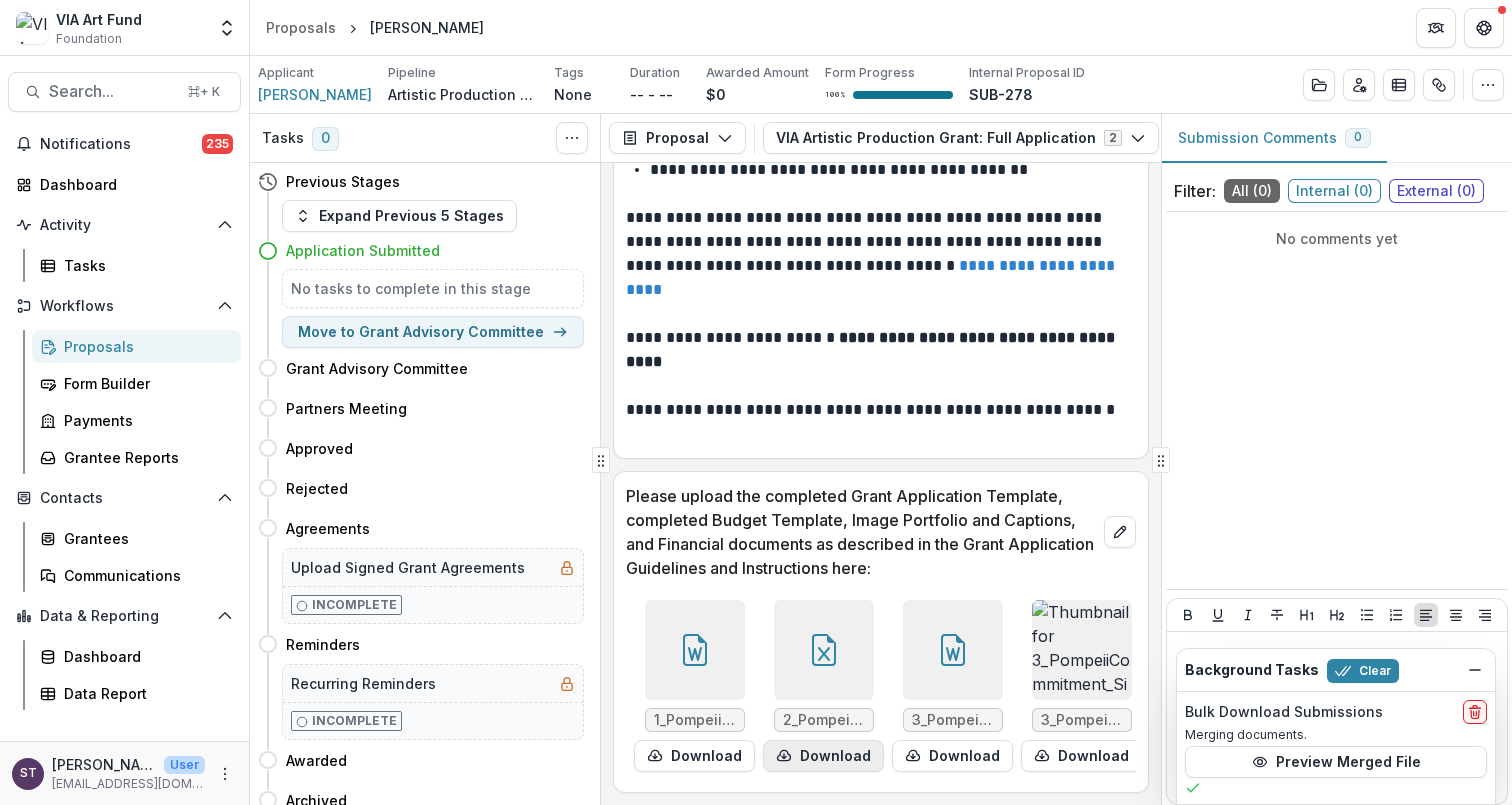 click on "Download" at bounding box center (823, 756) 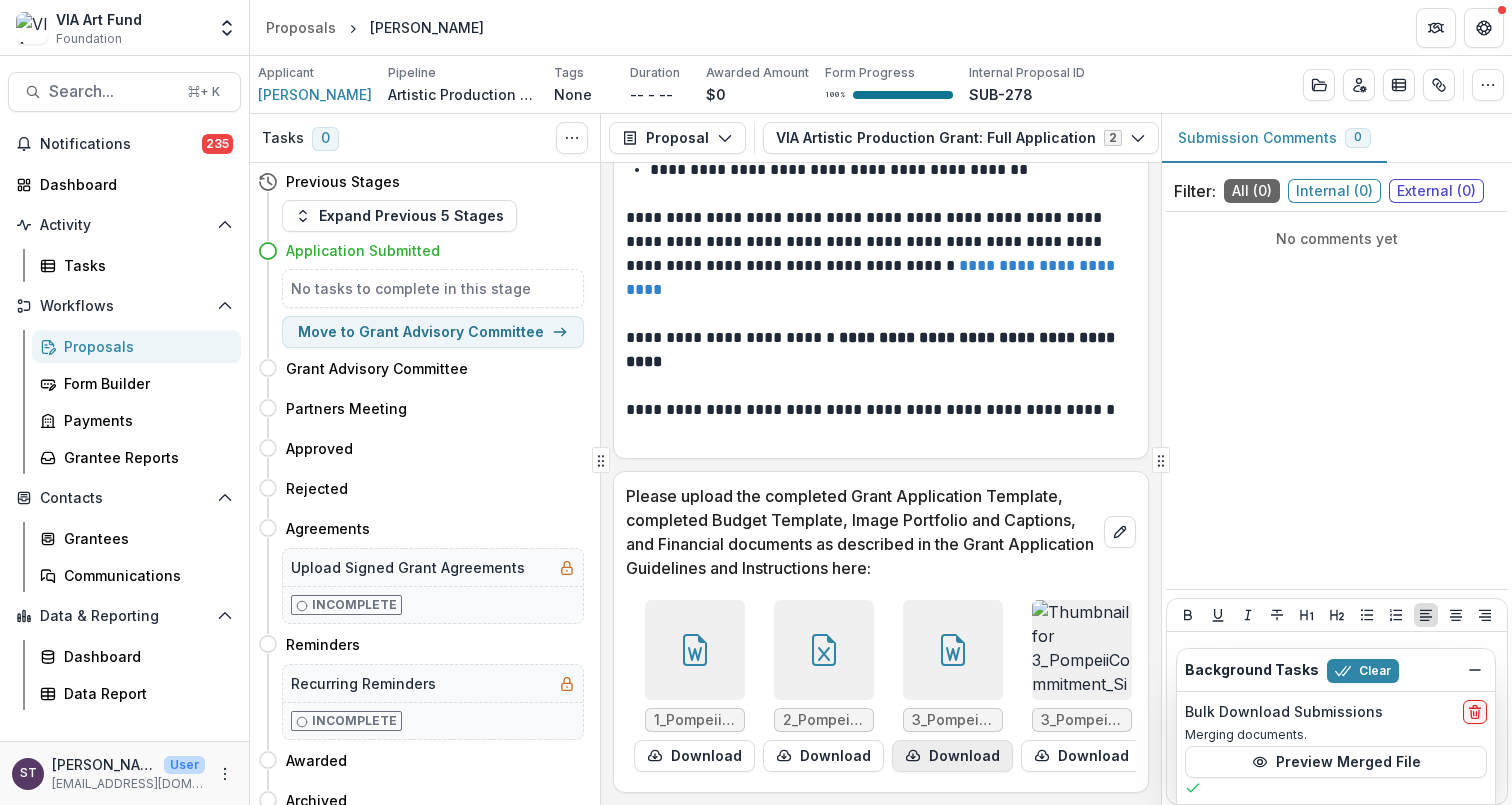 click 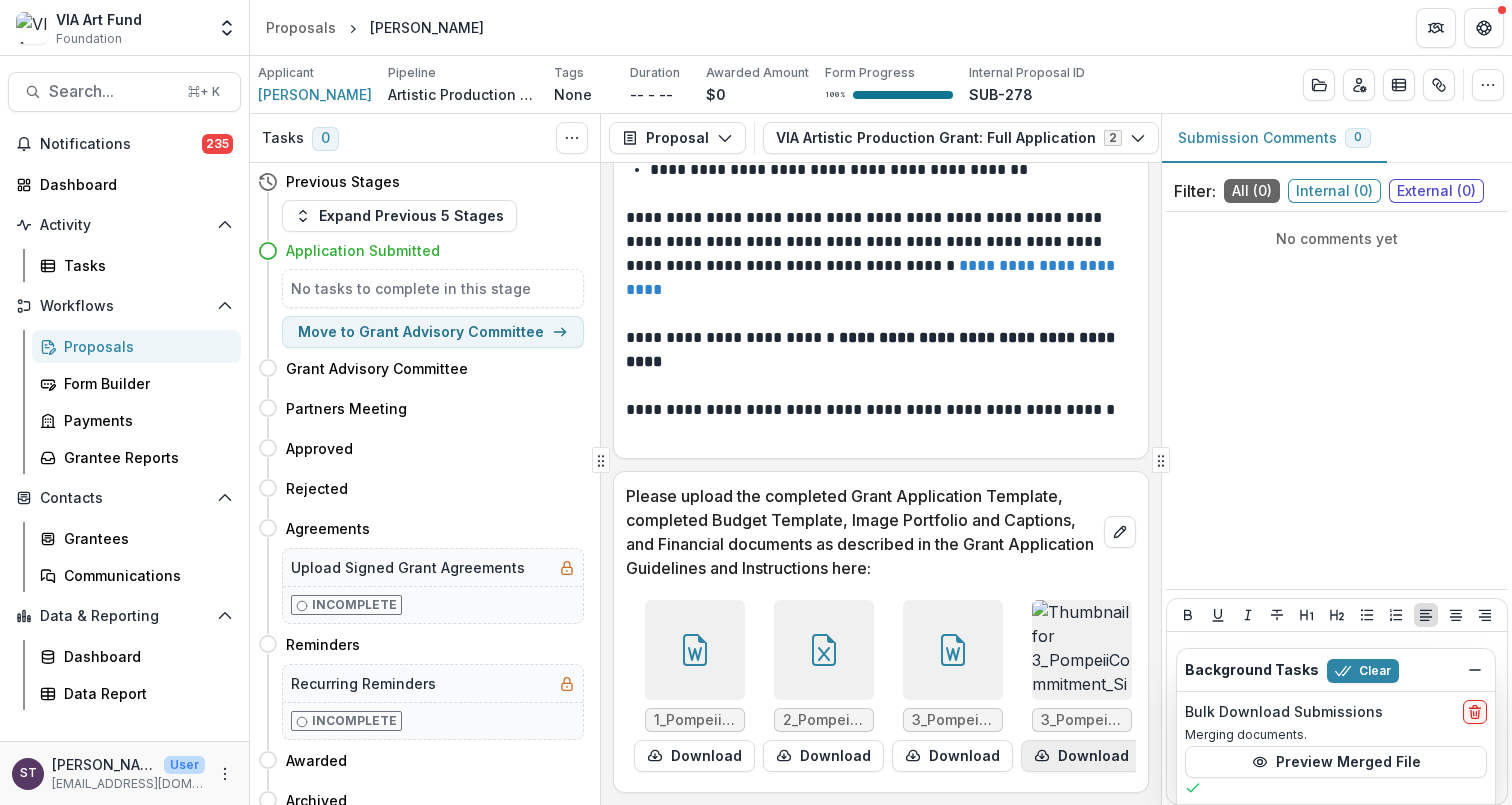click on "Download" at bounding box center (1081, 756) 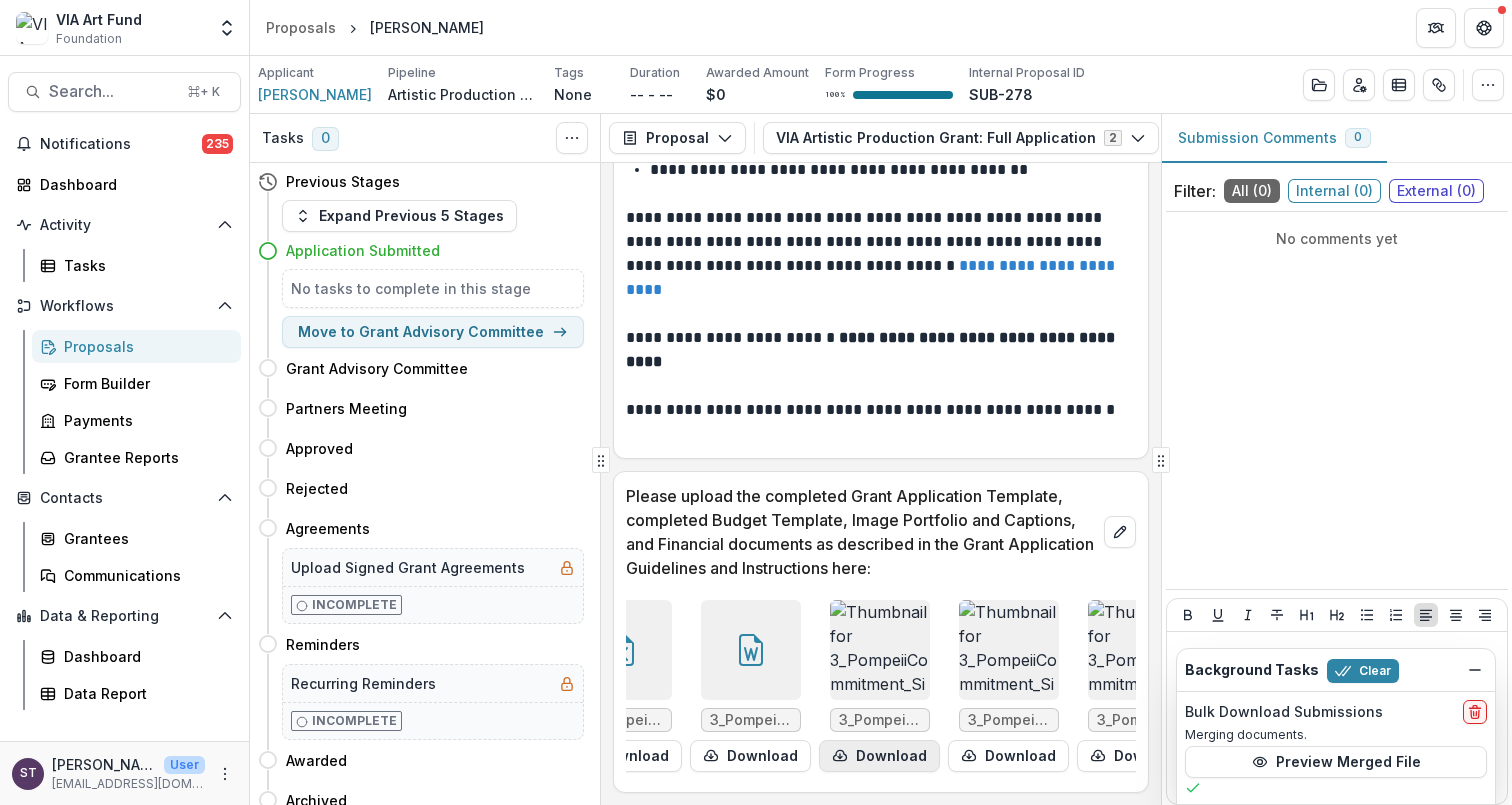 scroll, scrollTop: 0, scrollLeft: 212, axis: horizontal 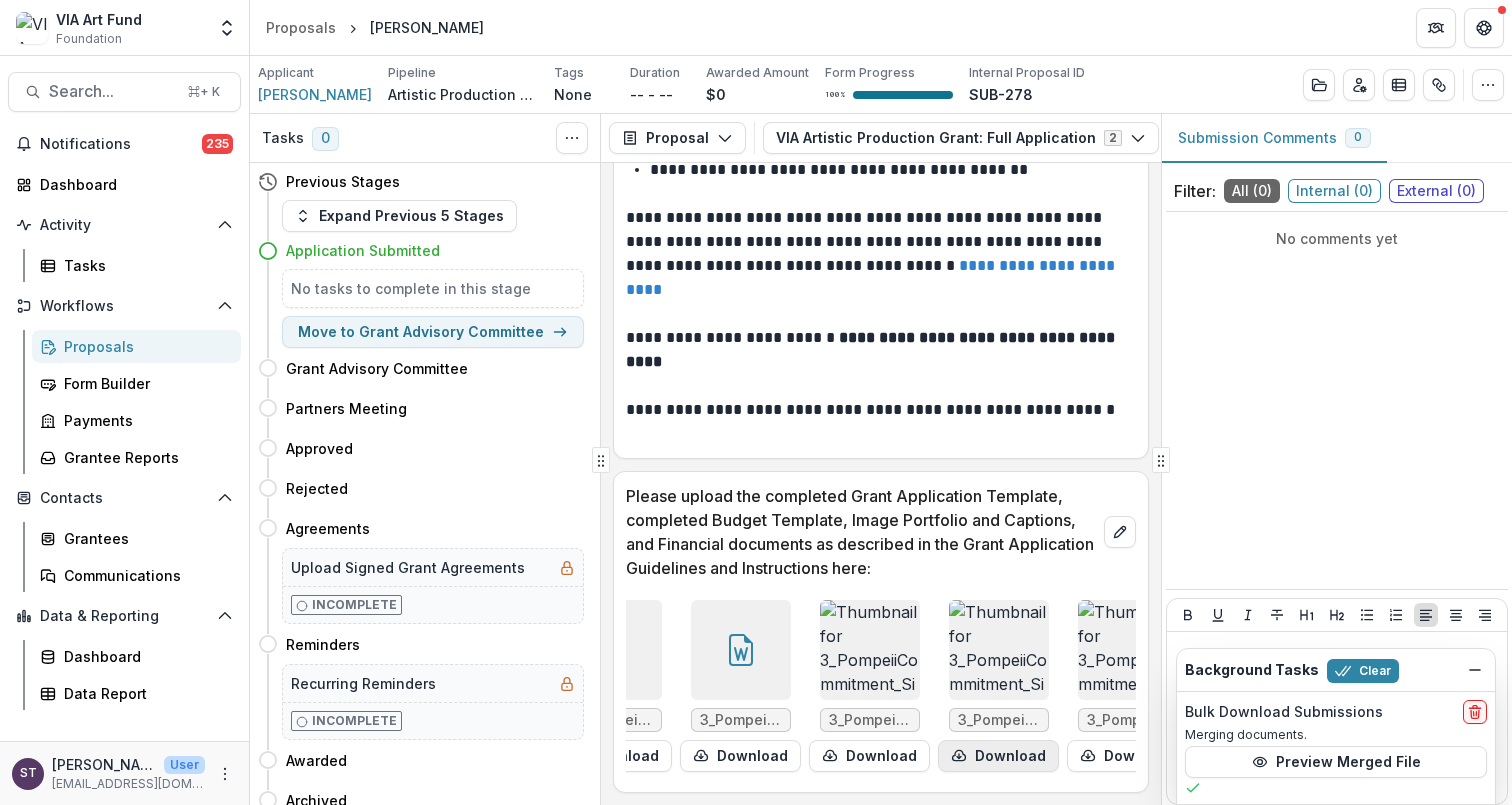 click on "Download" at bounding box center (998, 756) 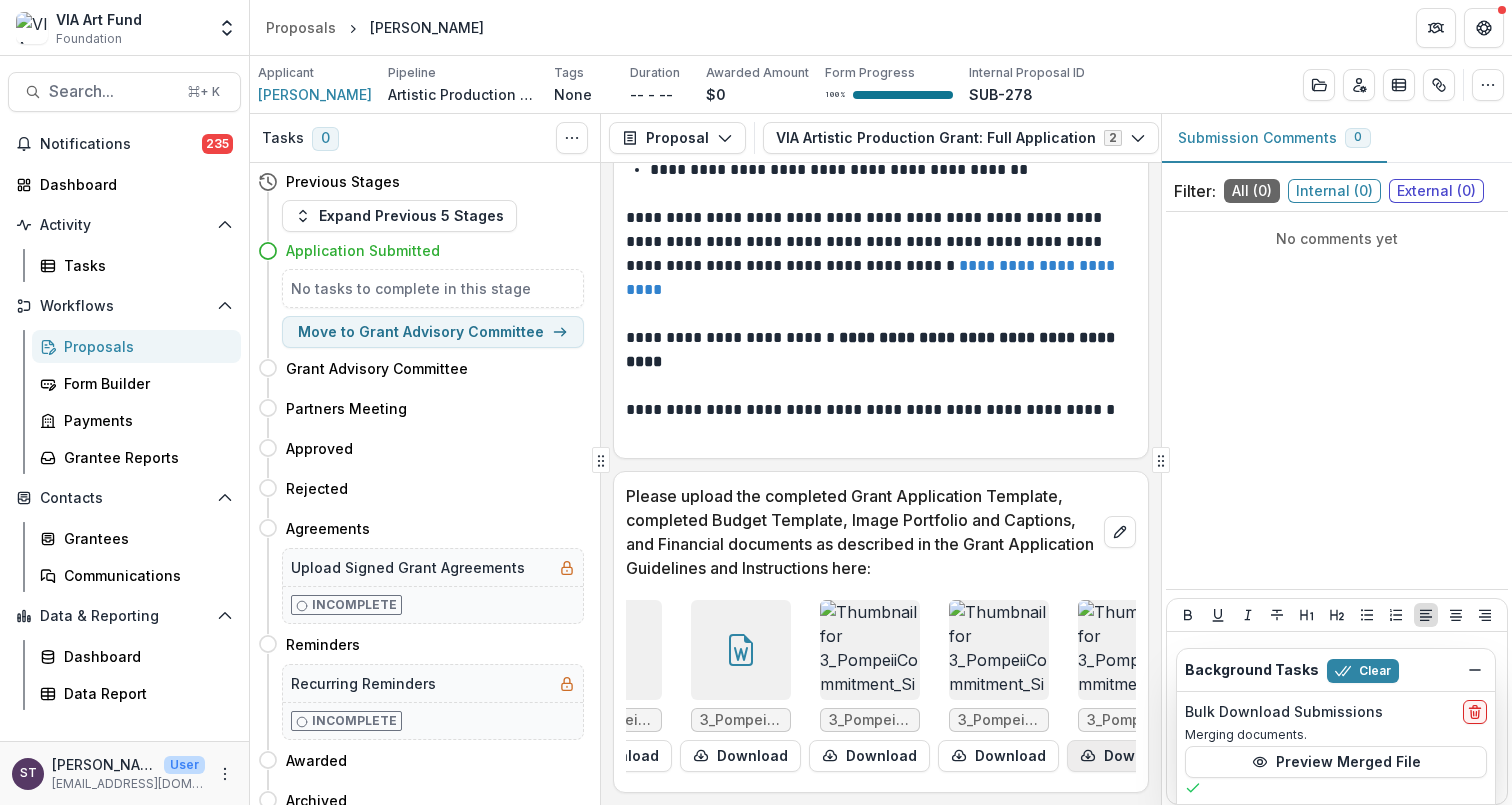 click on "Download" at bounding box center [1127, 756] 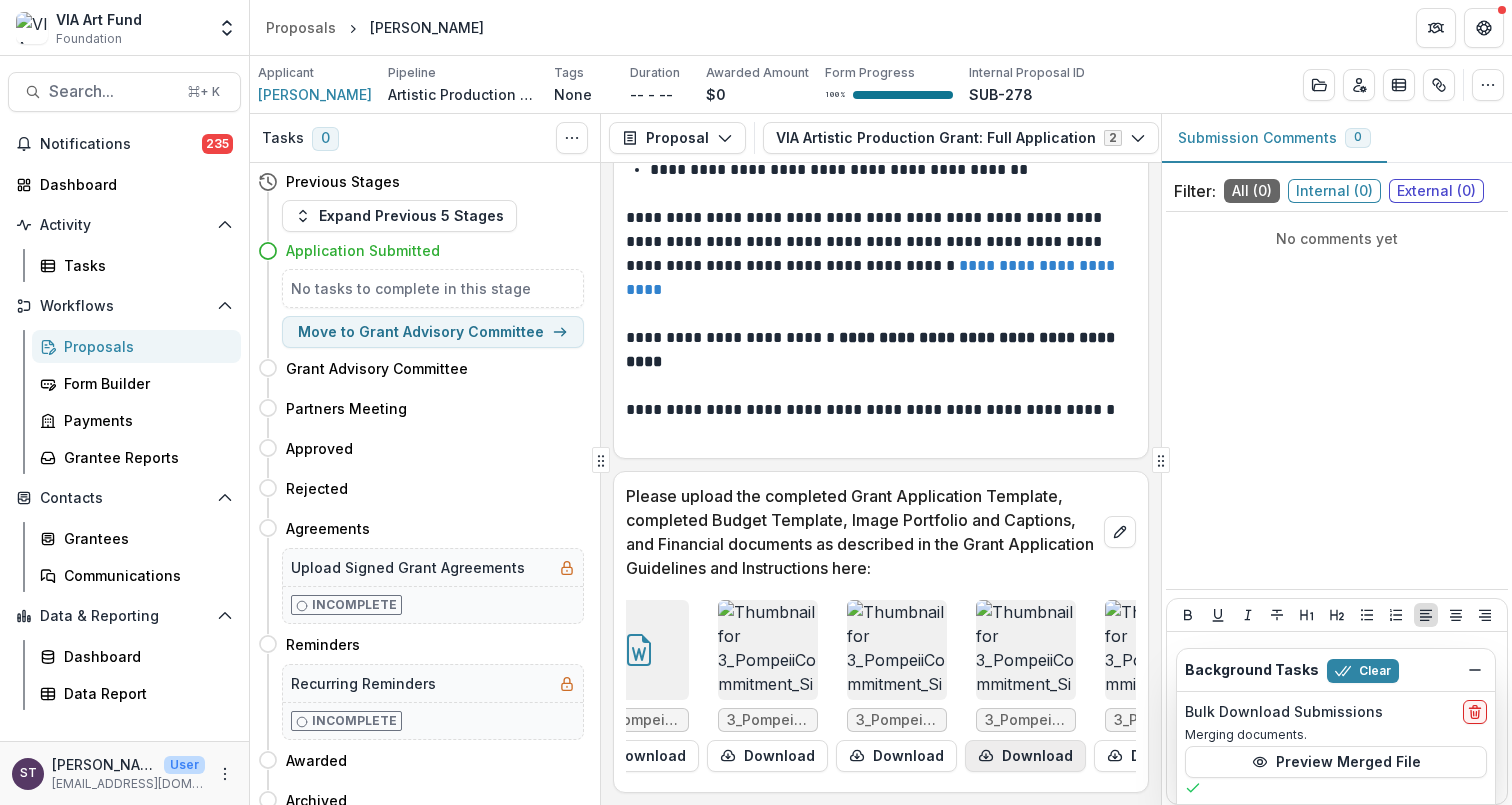 scroll, scrollTop: 0, scrollLeft: 381, axis: horizontal 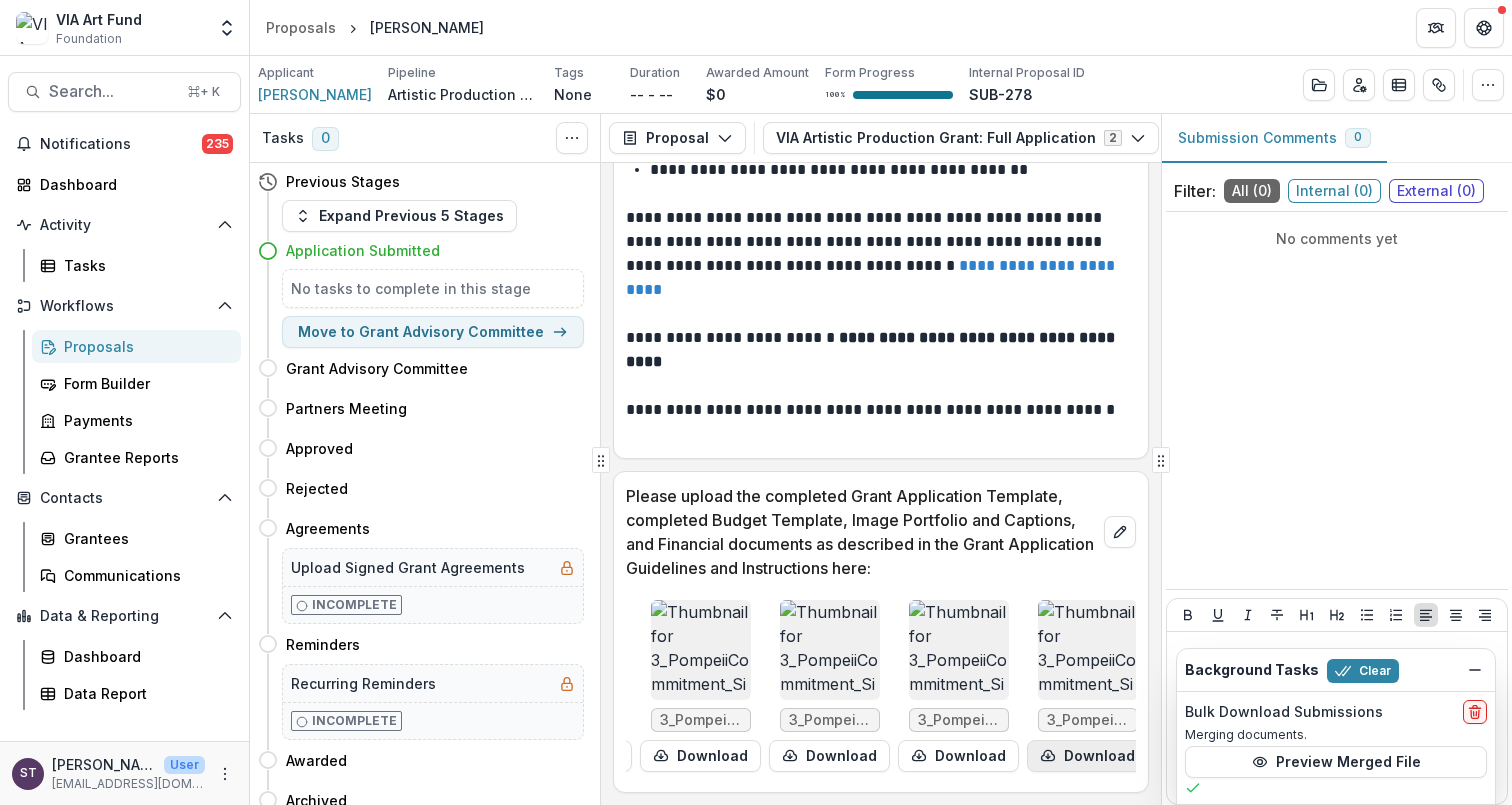 click on "Download" at bounding box center (1087, 756) 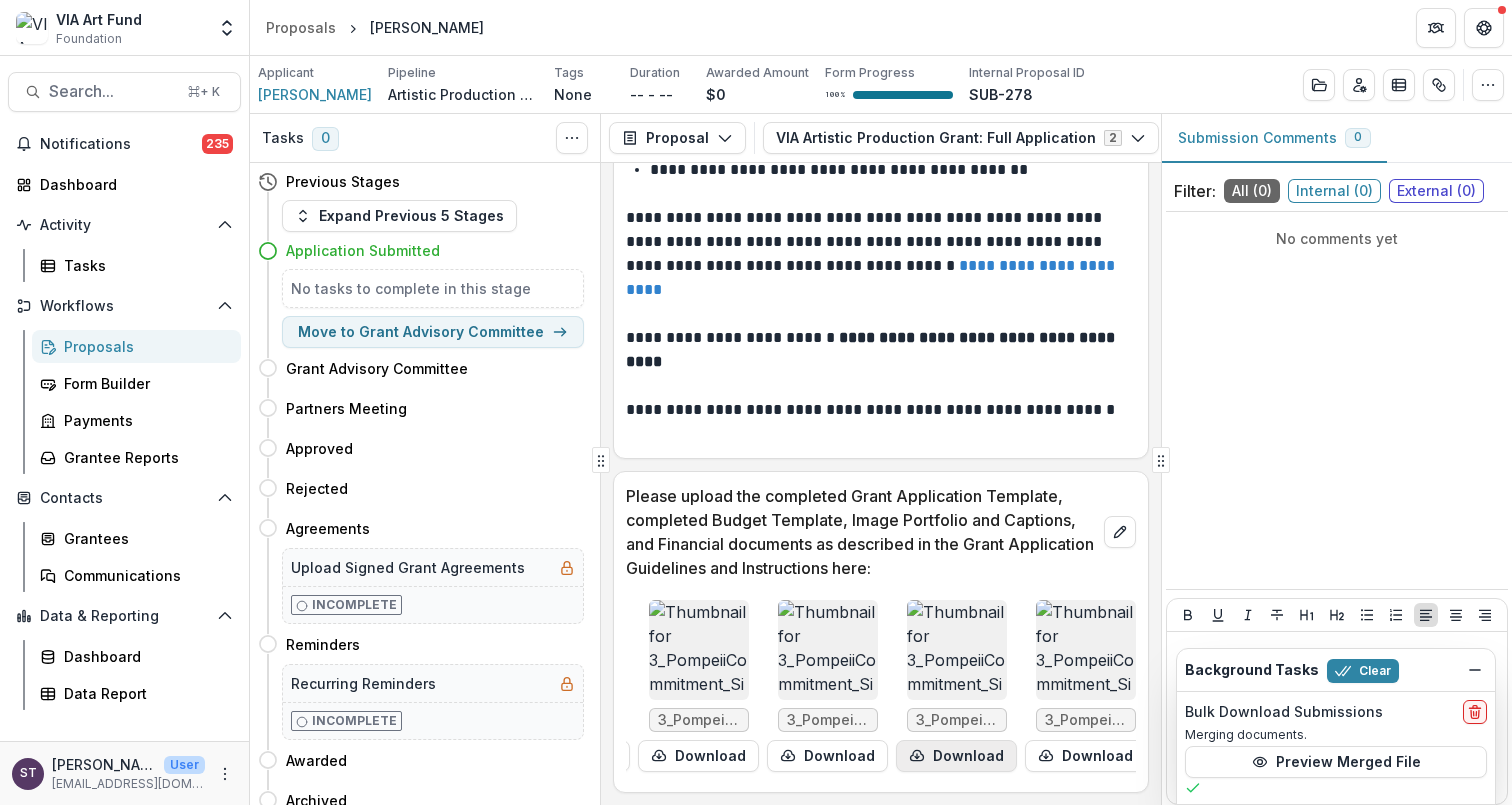 scroll, scrollTop: 0, scrollLeft: 515, axis: horizontal 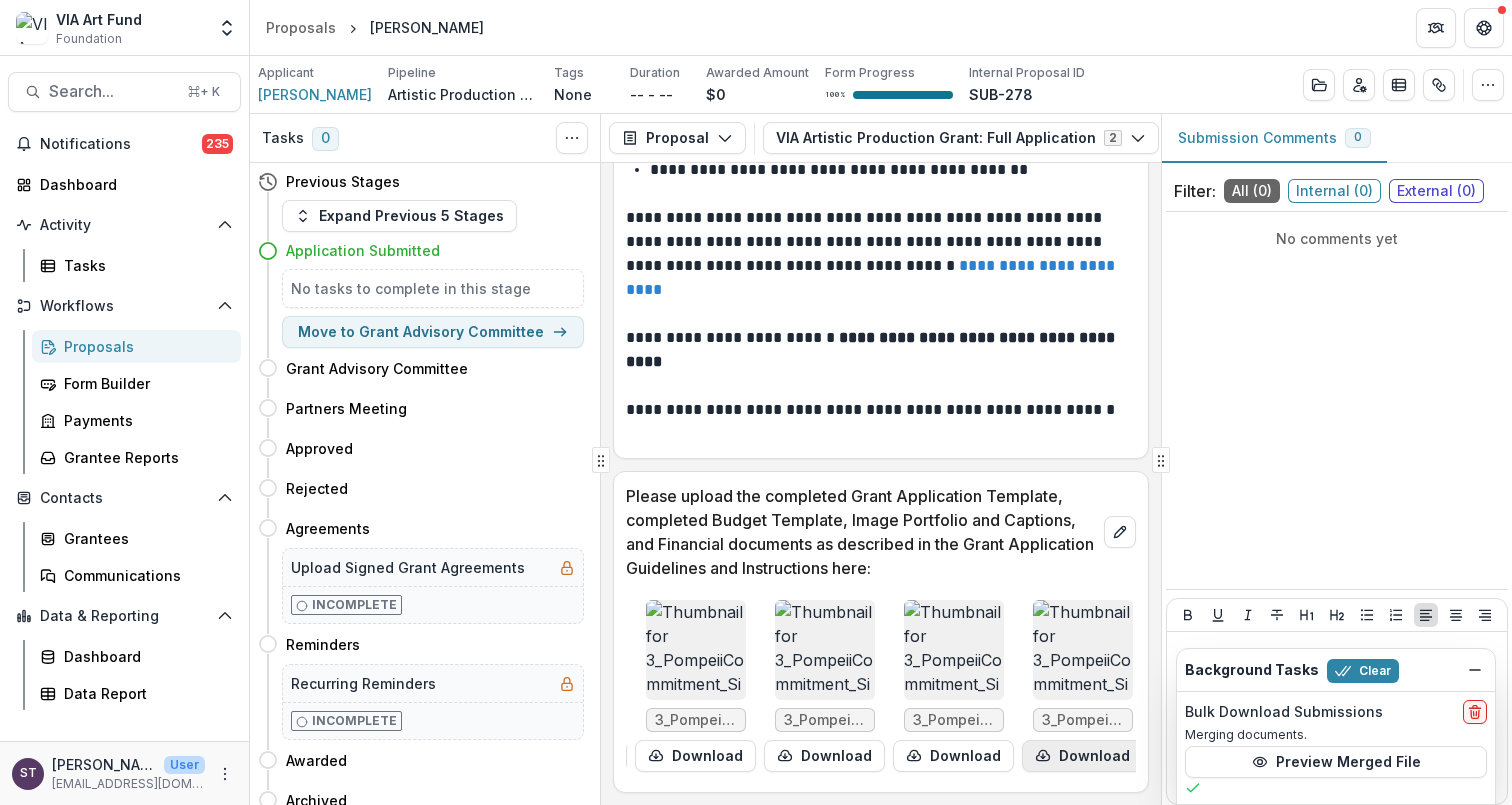 click on "Download" at bounding box center (1082, 756) 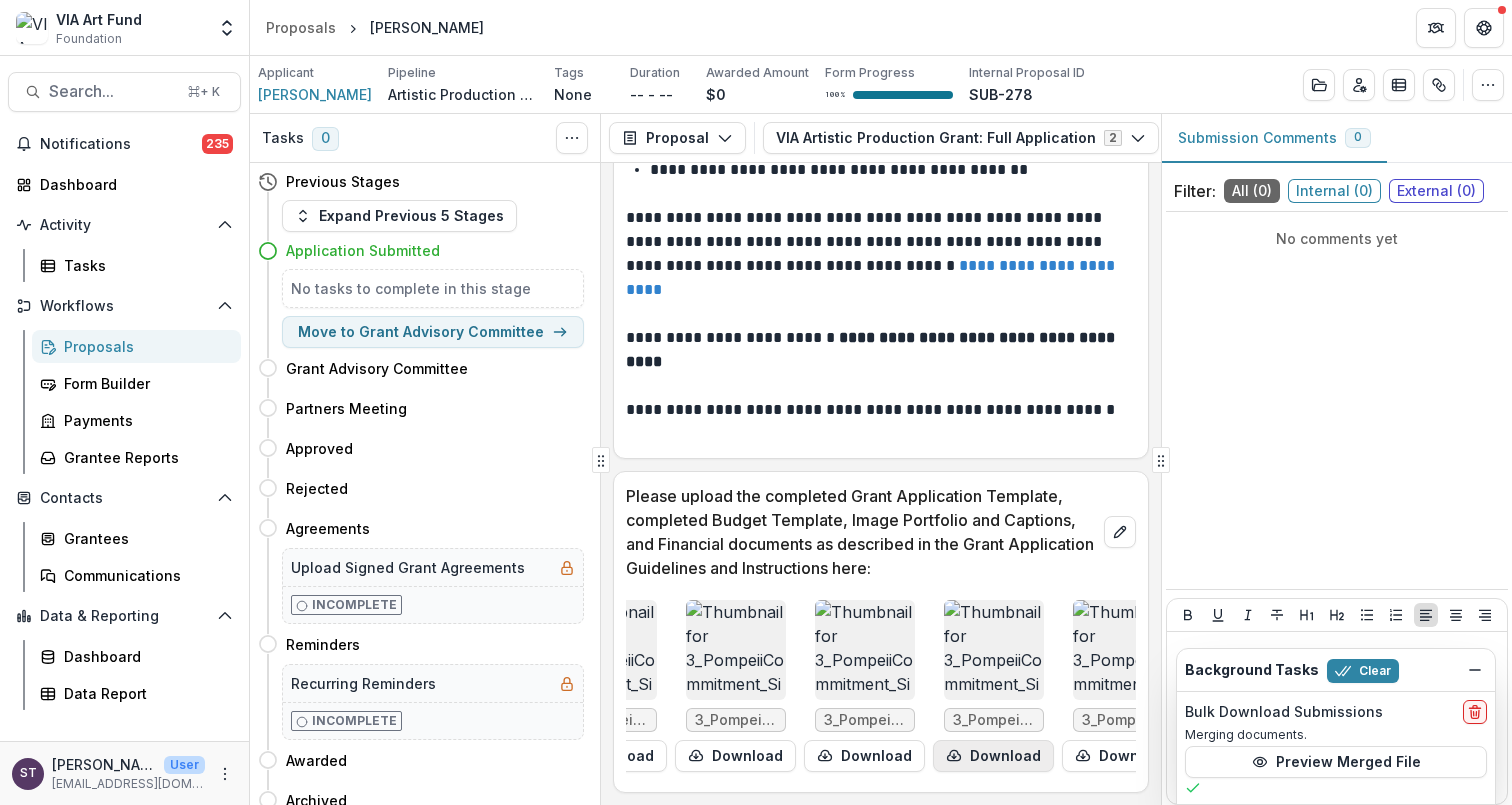 scroll, scrollTop: 0, scrollLeft: 650, axis: horizontal 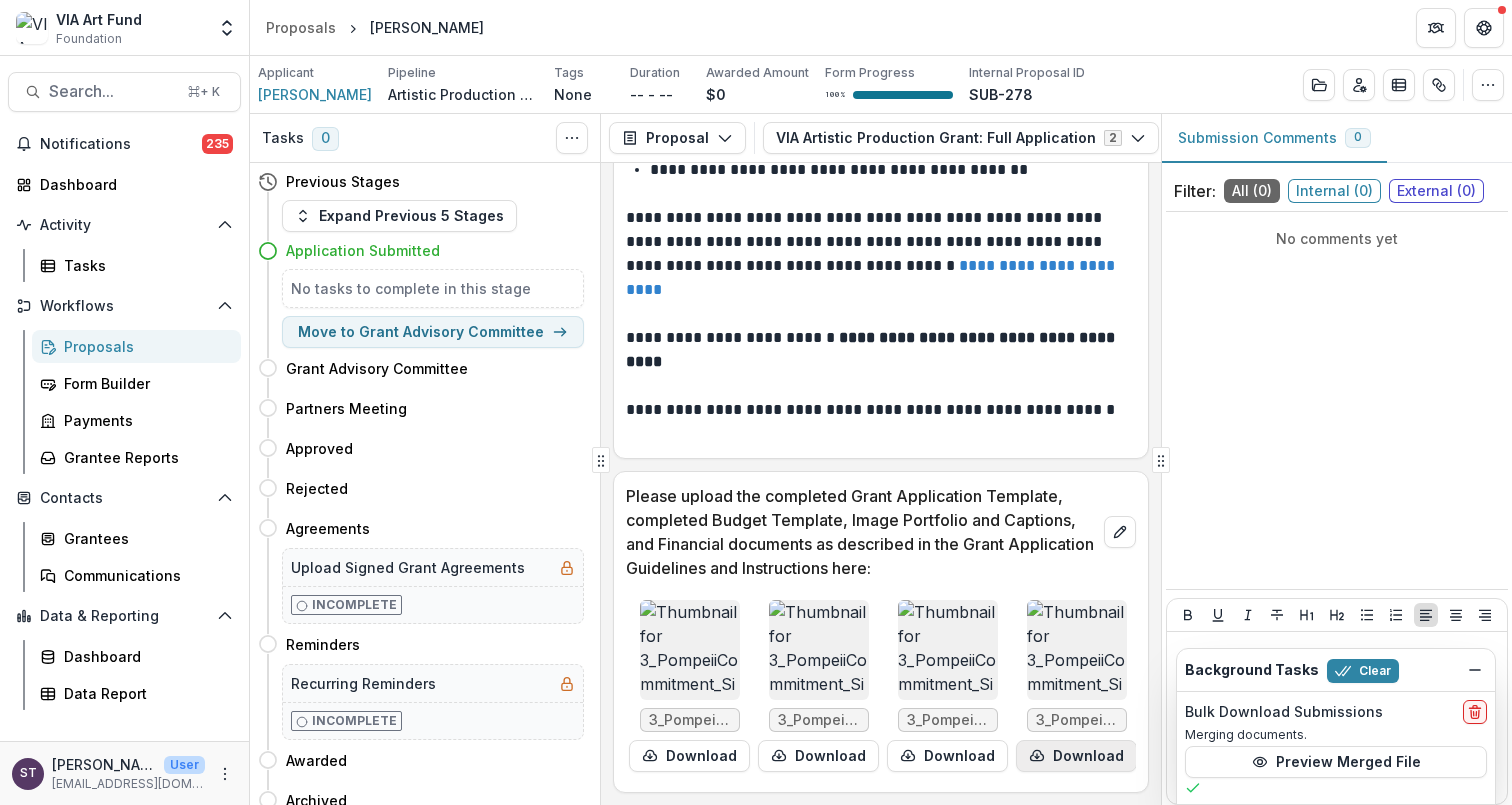 click on "Download" at bounding box center [1076, 756] 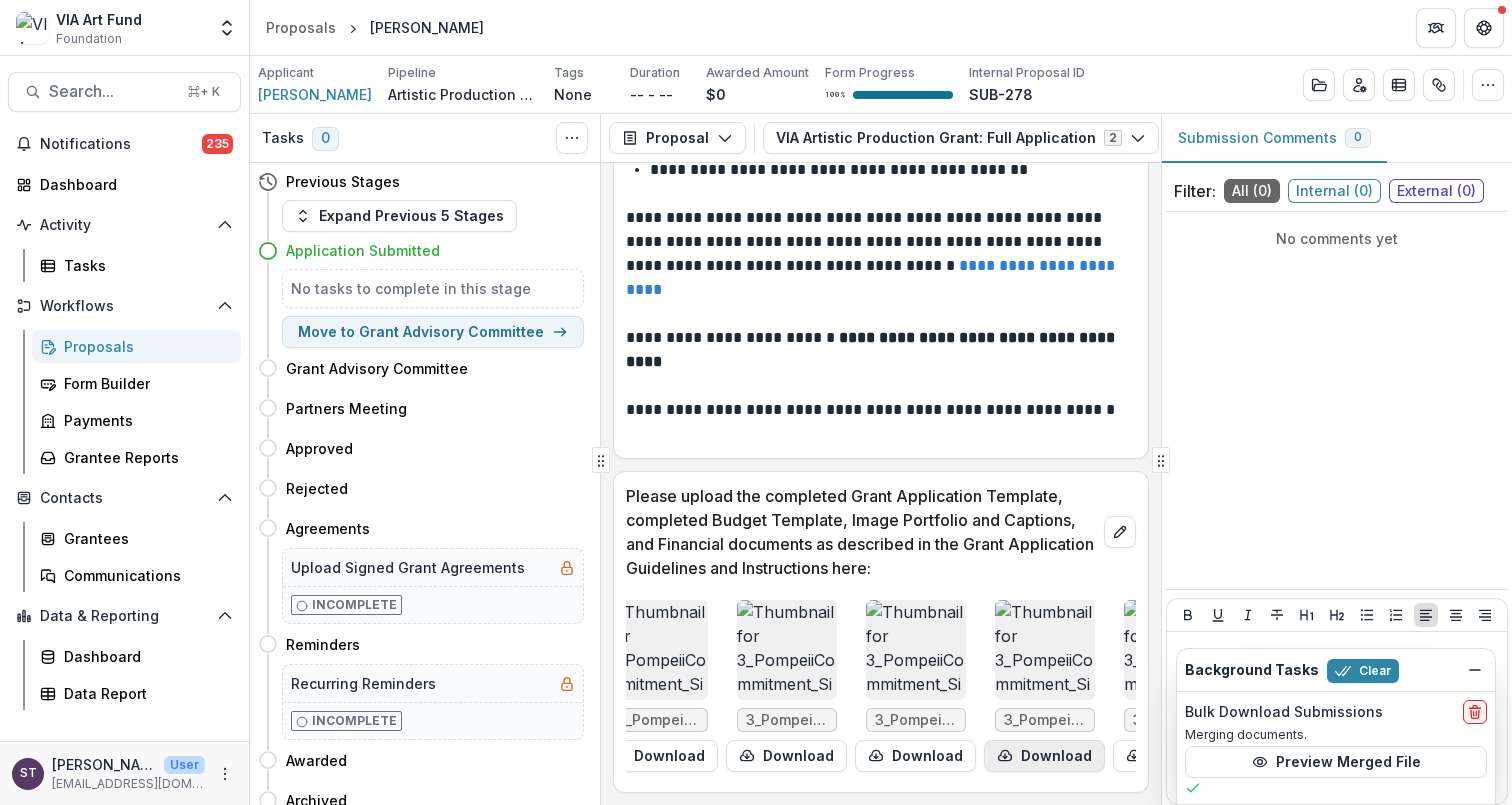 scroll, scrollTop: 0, scrollLeft: 812, axis: horizontal 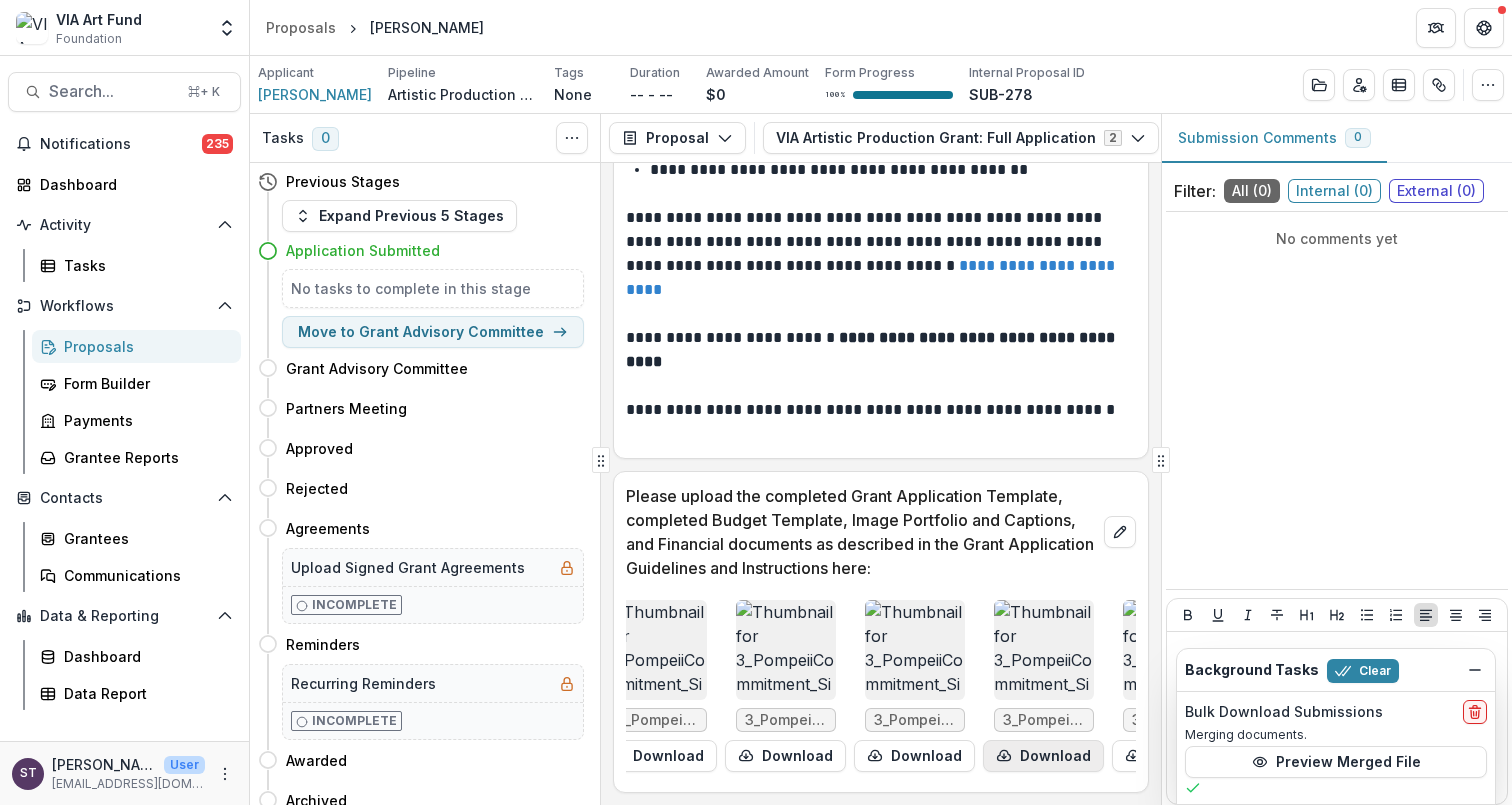 click on "Download" at bounding box center [1043, 756] 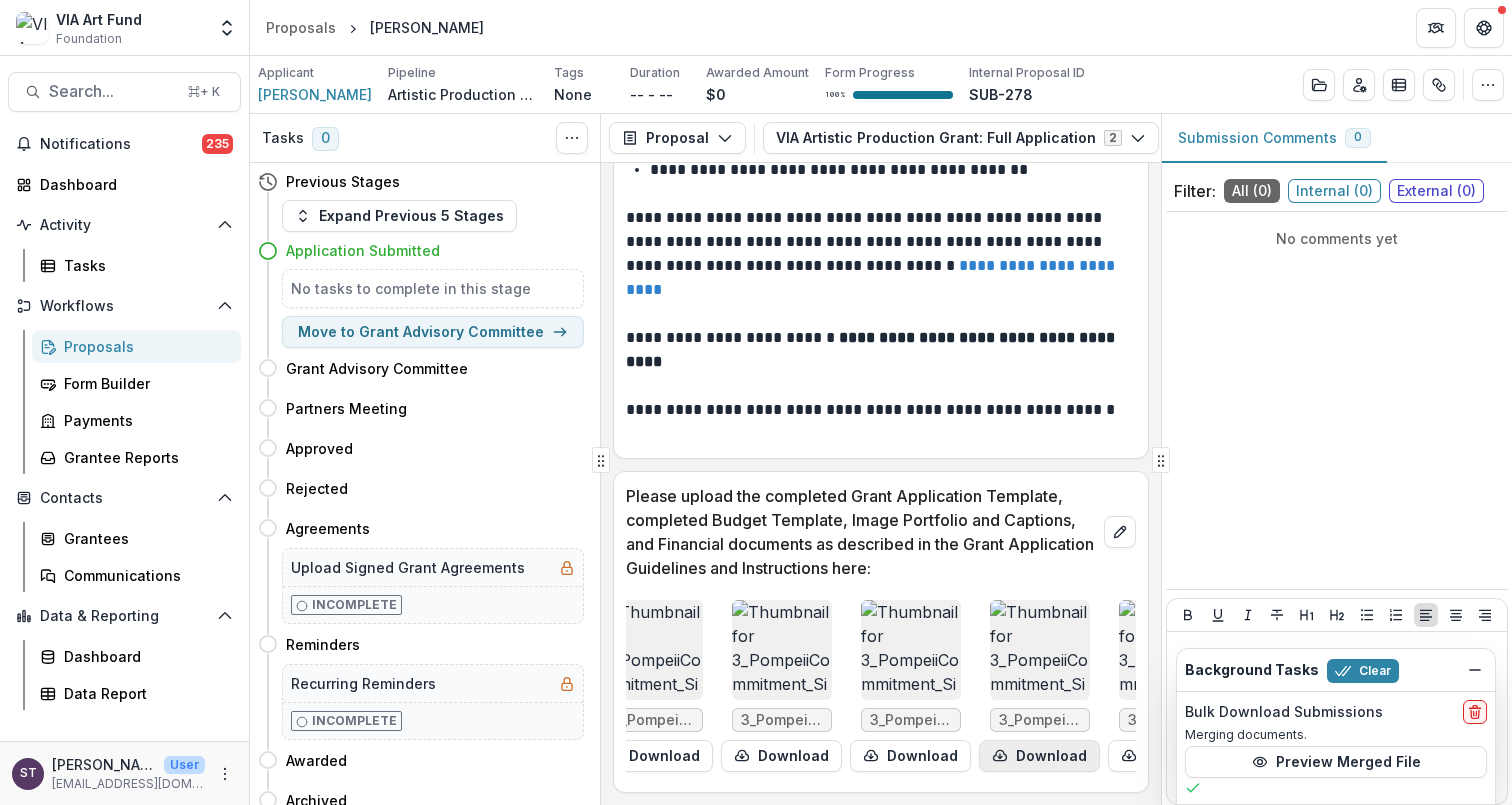 scroll, scrollTop: 0, scrollLeft: 949, axis: horizontal 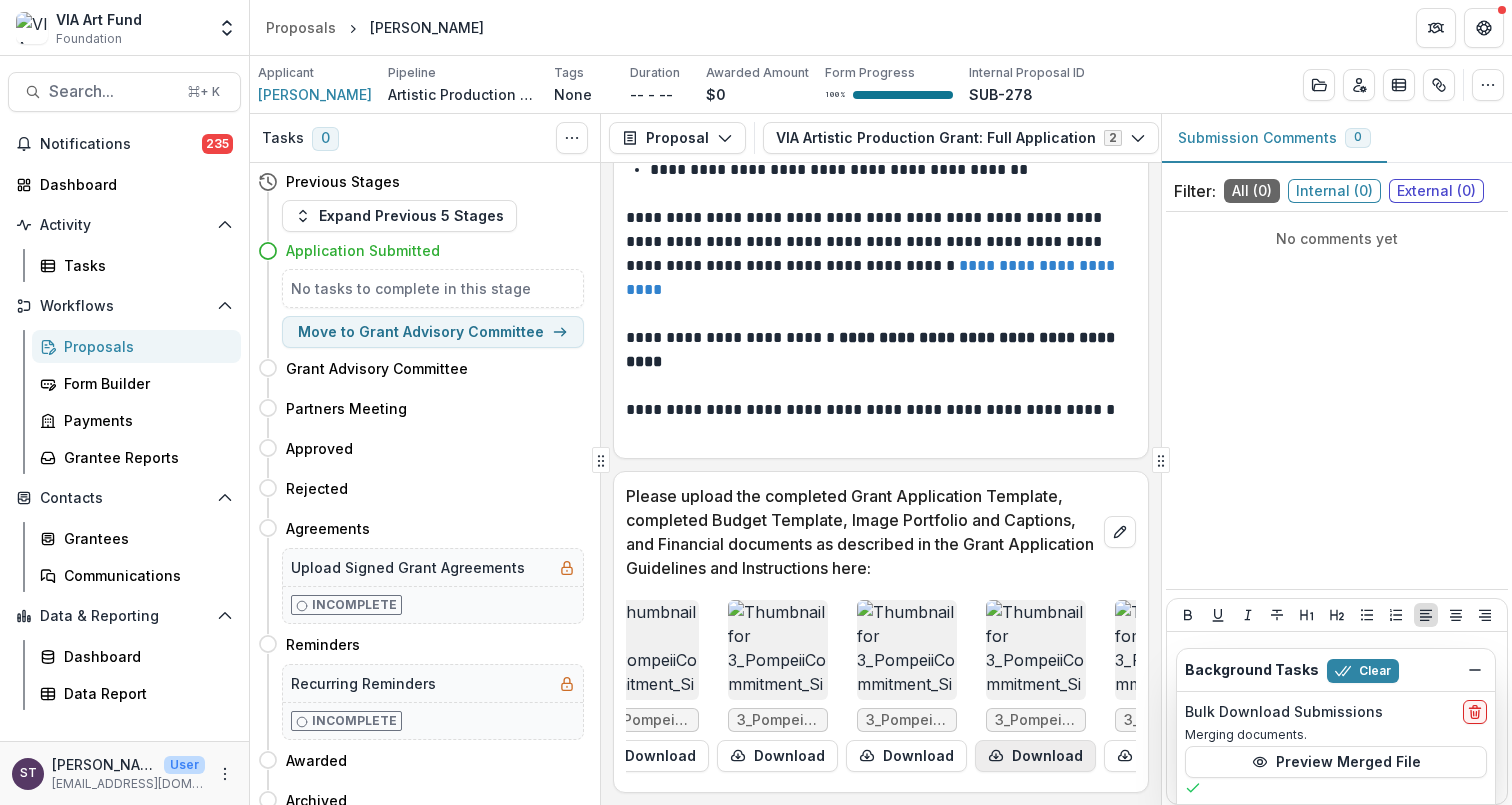 click on "Download" at bounding box center [1035, 756] 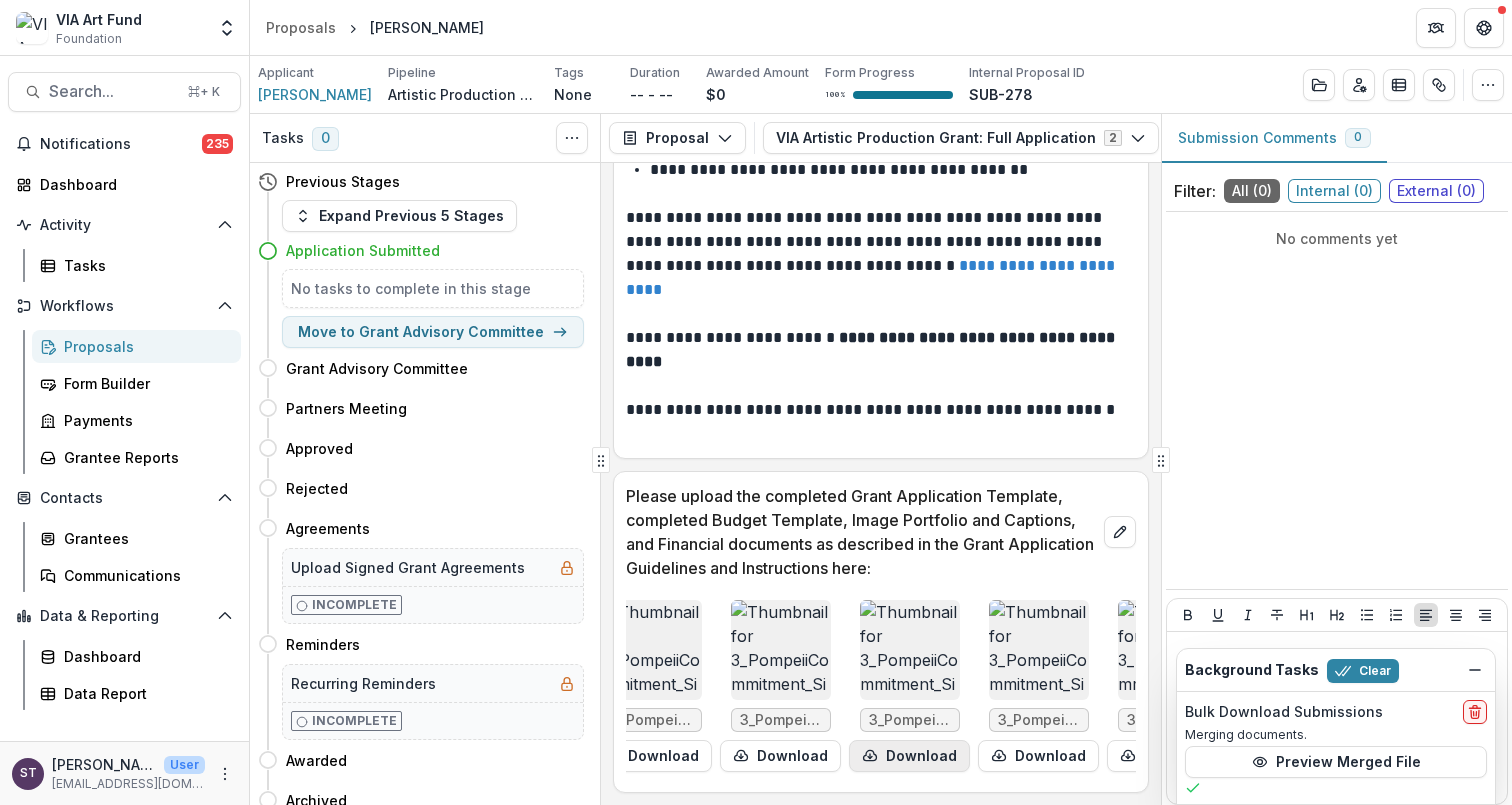 scroll, scrollTop: 0, scrollLeft: 1091, axis: horizontal 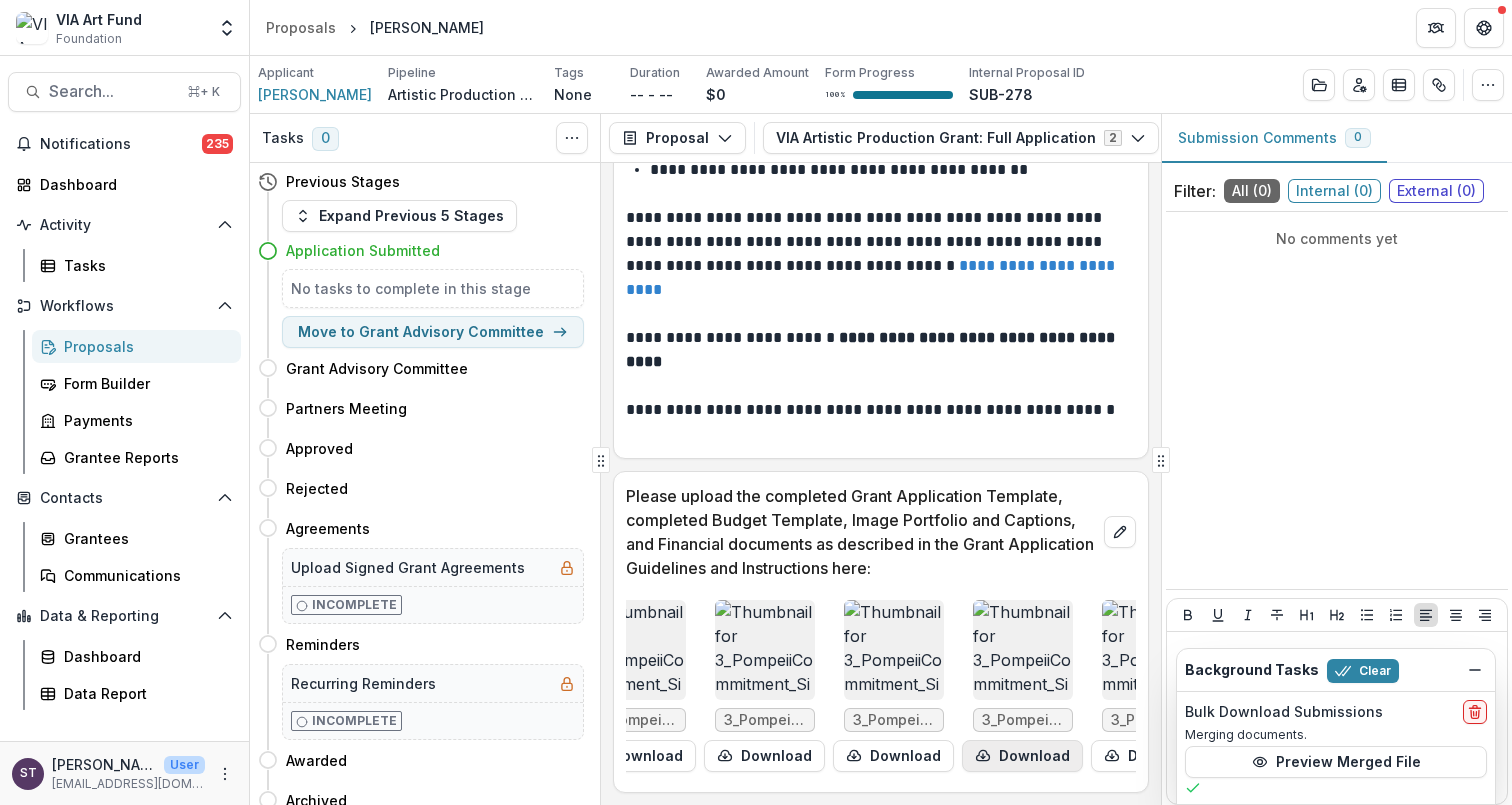 click on "Download" at bounding box center [1022, 756] 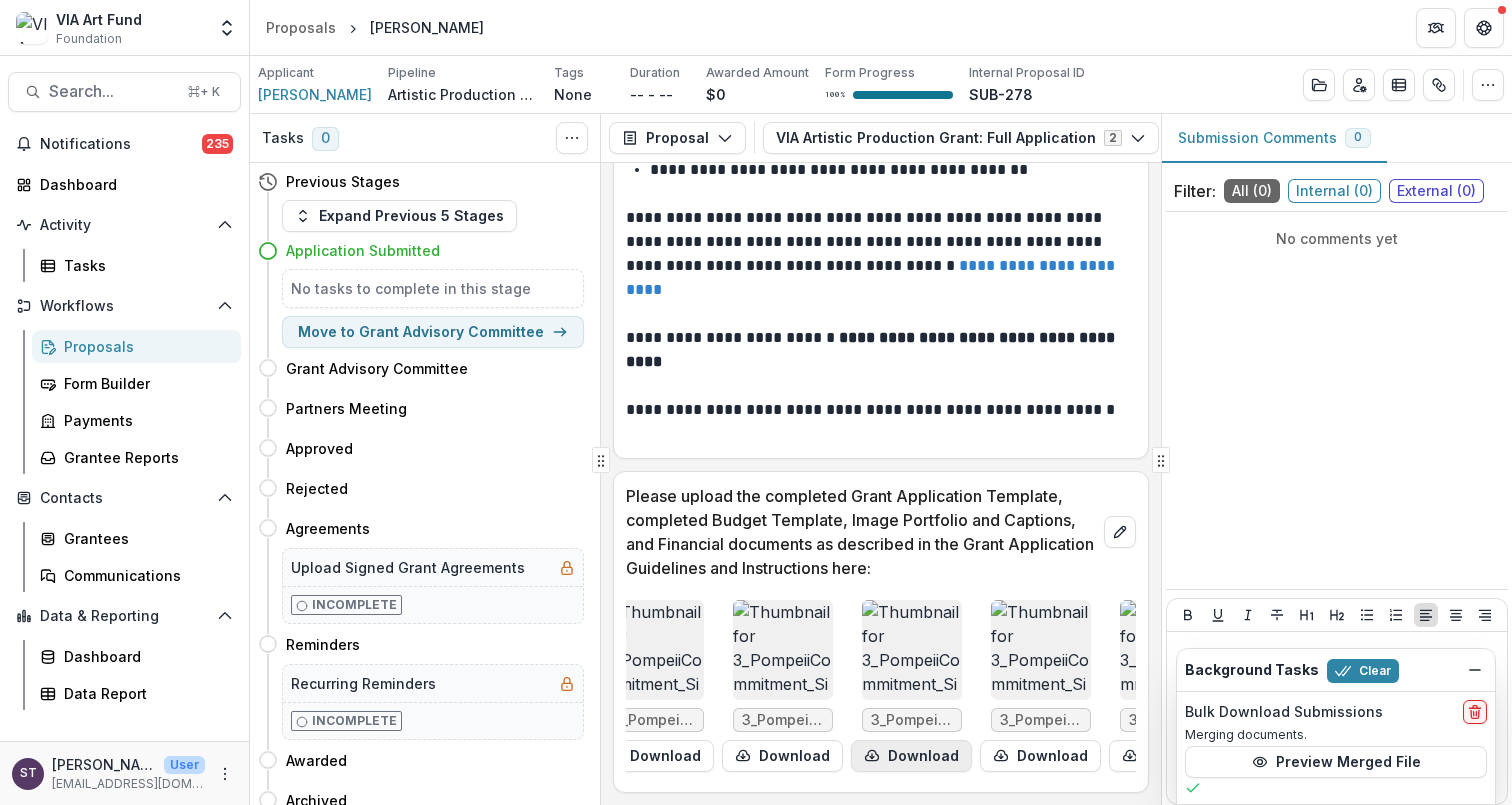 scroll, scrollTop: 0, scrollLeft: 1209, axis: horizontal 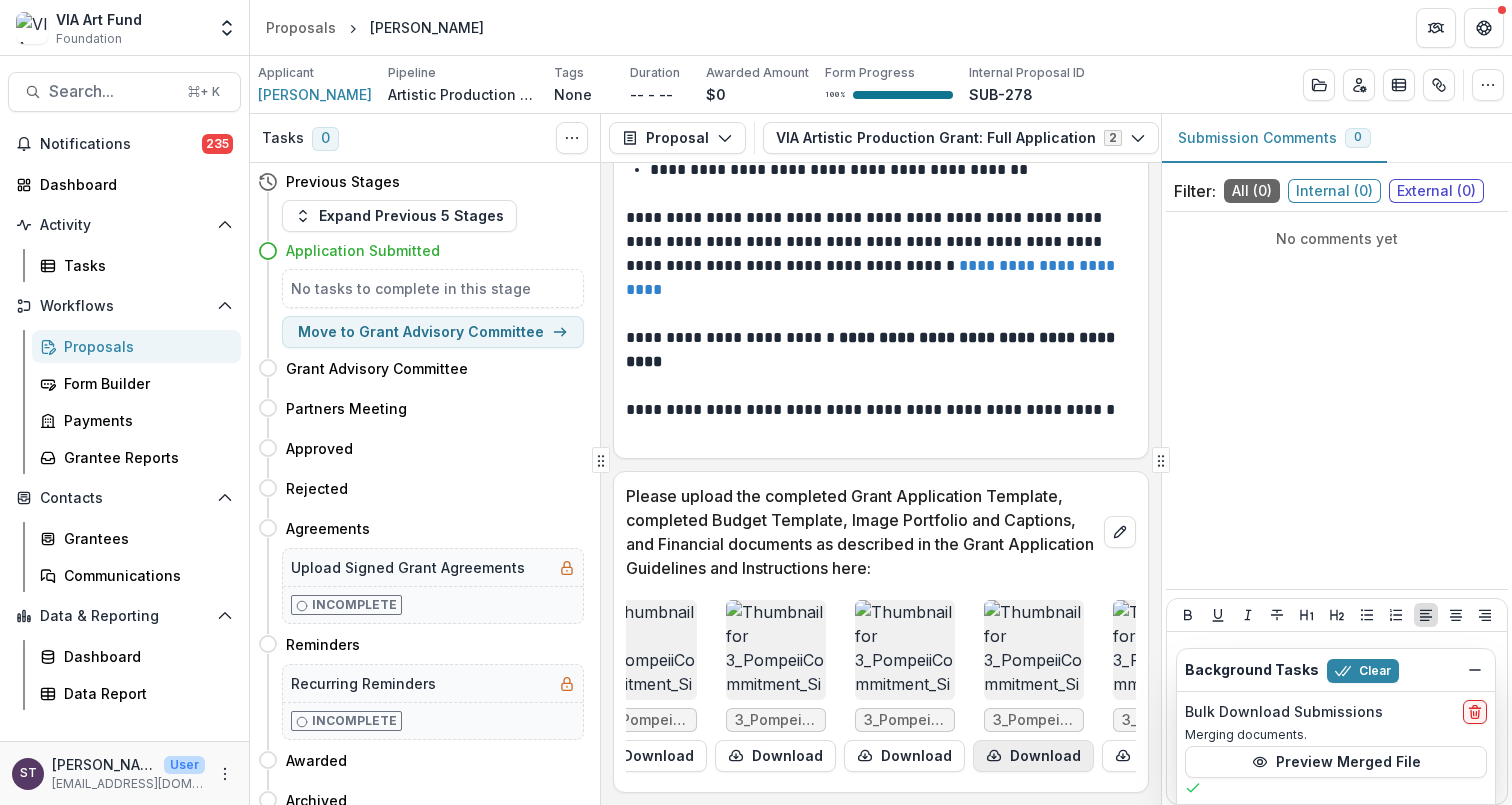 click on "Download" at bounding box center [1033, 756] 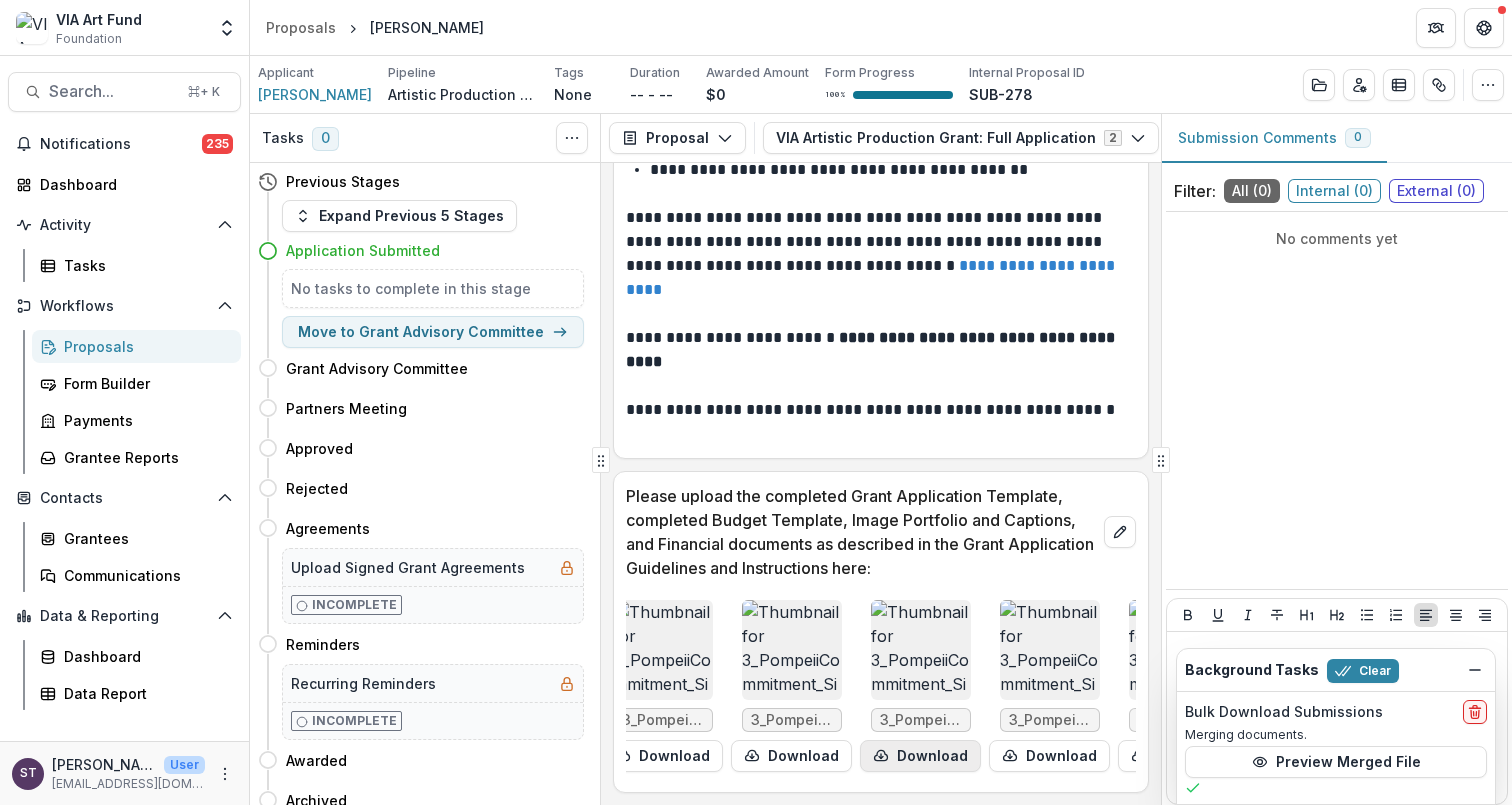 scroll, scrollTop: 0, scrollLeft: 1341, axis: horizontal 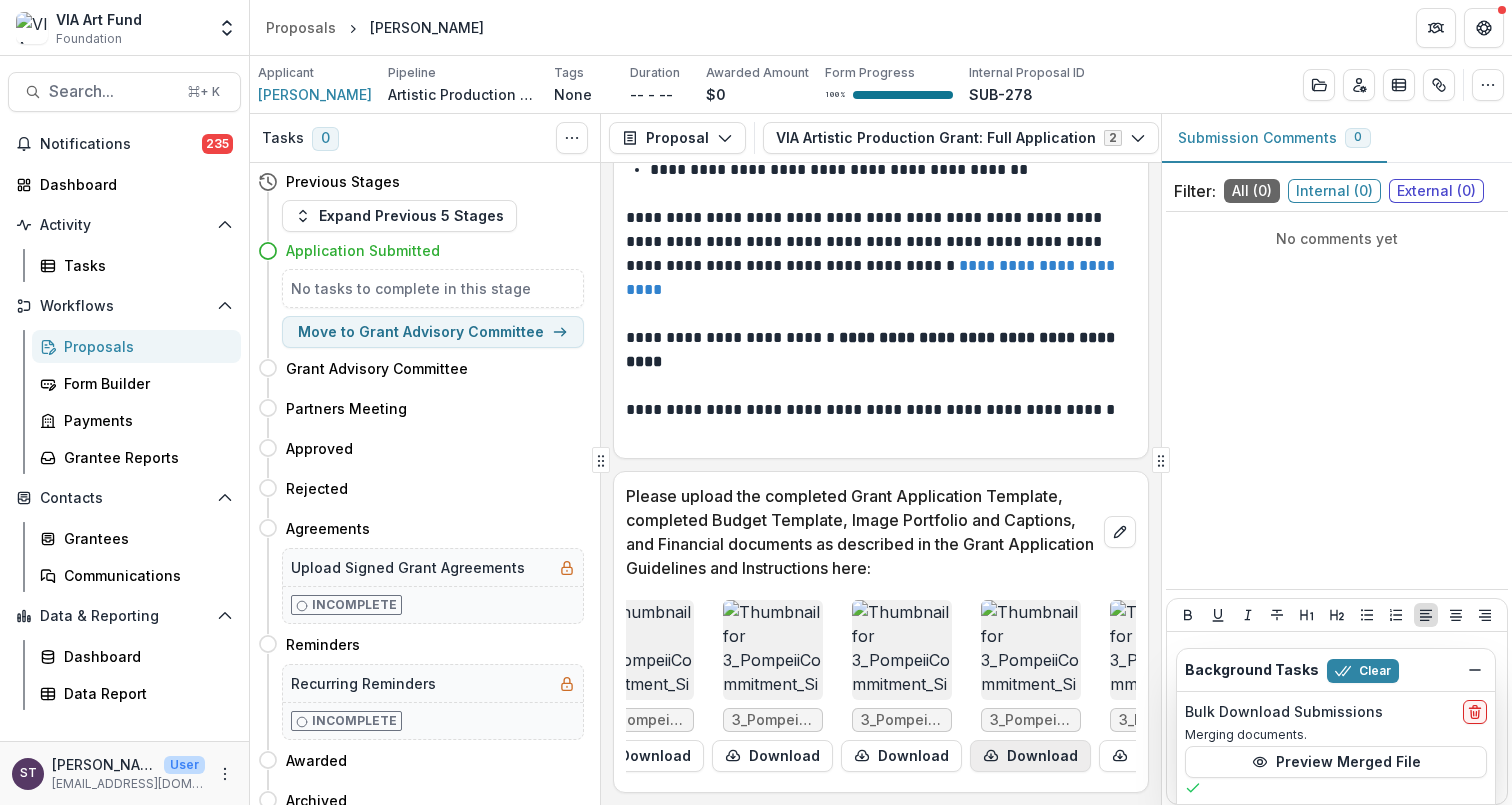 click on "Download" at bounding box center (1030, 756) 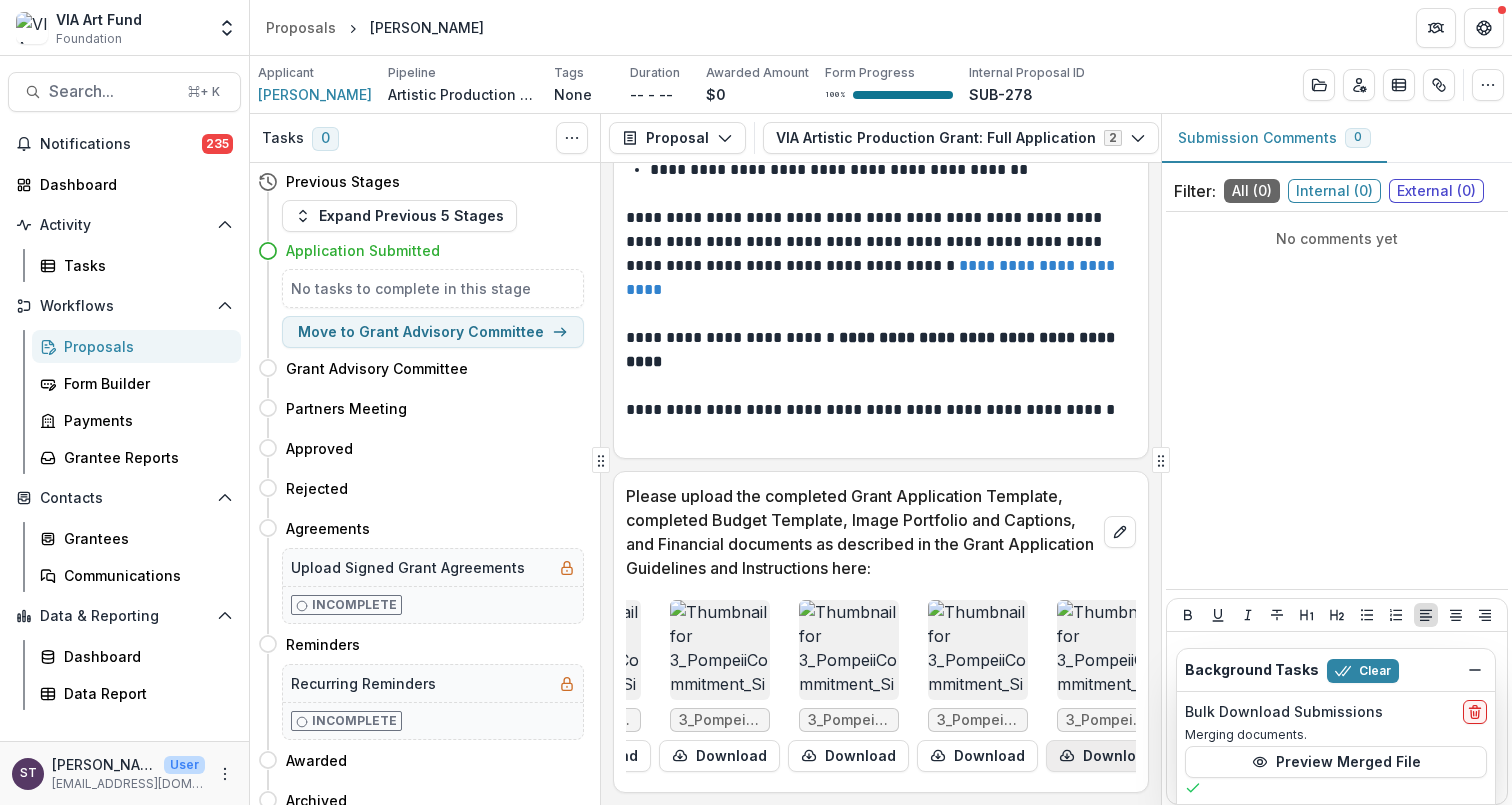 scroll, scrollTop: 0, scrollLeft: 1393, axis: horizontal 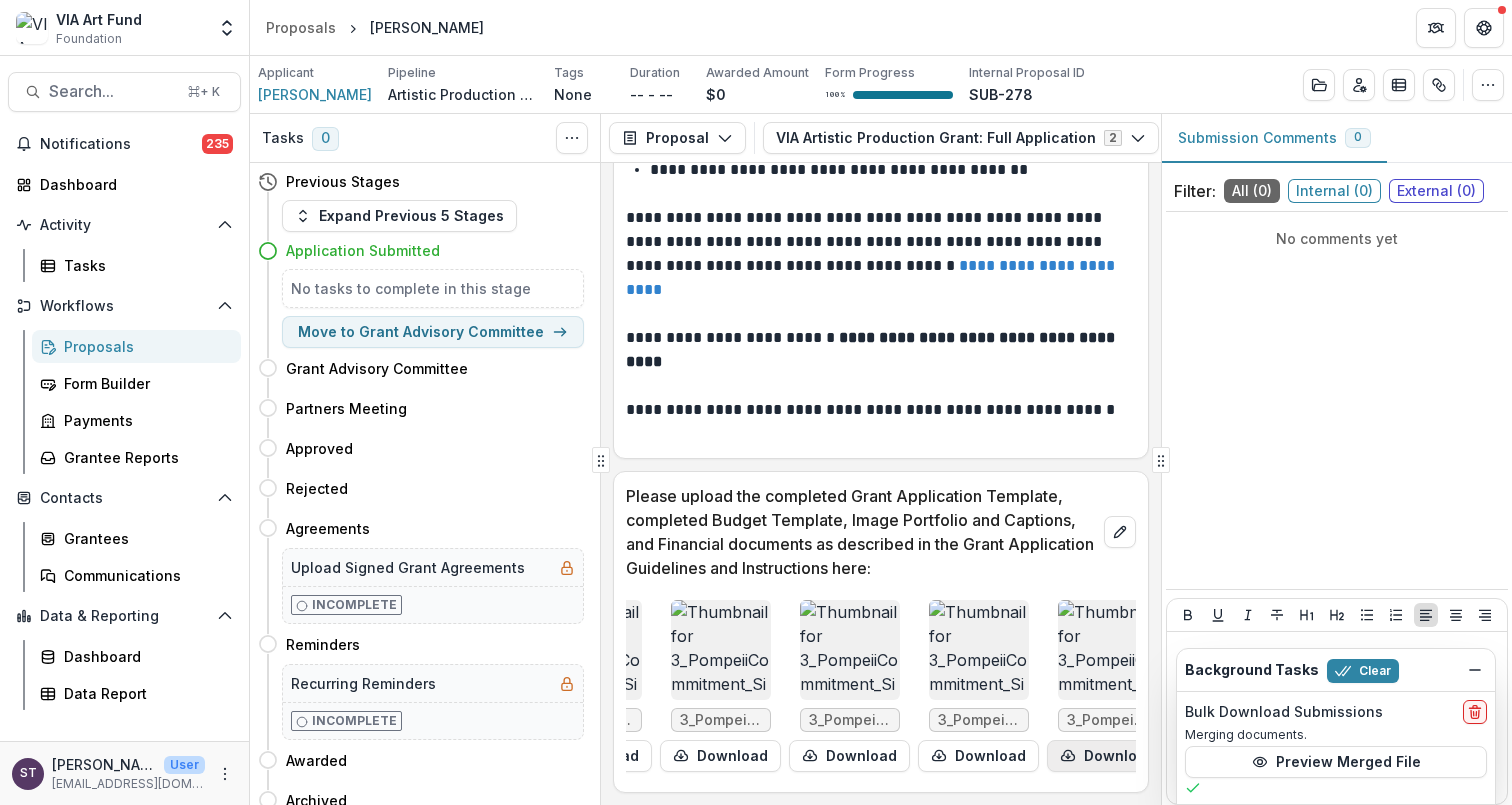 click on "Download" at bounding box center [1107, 756] 